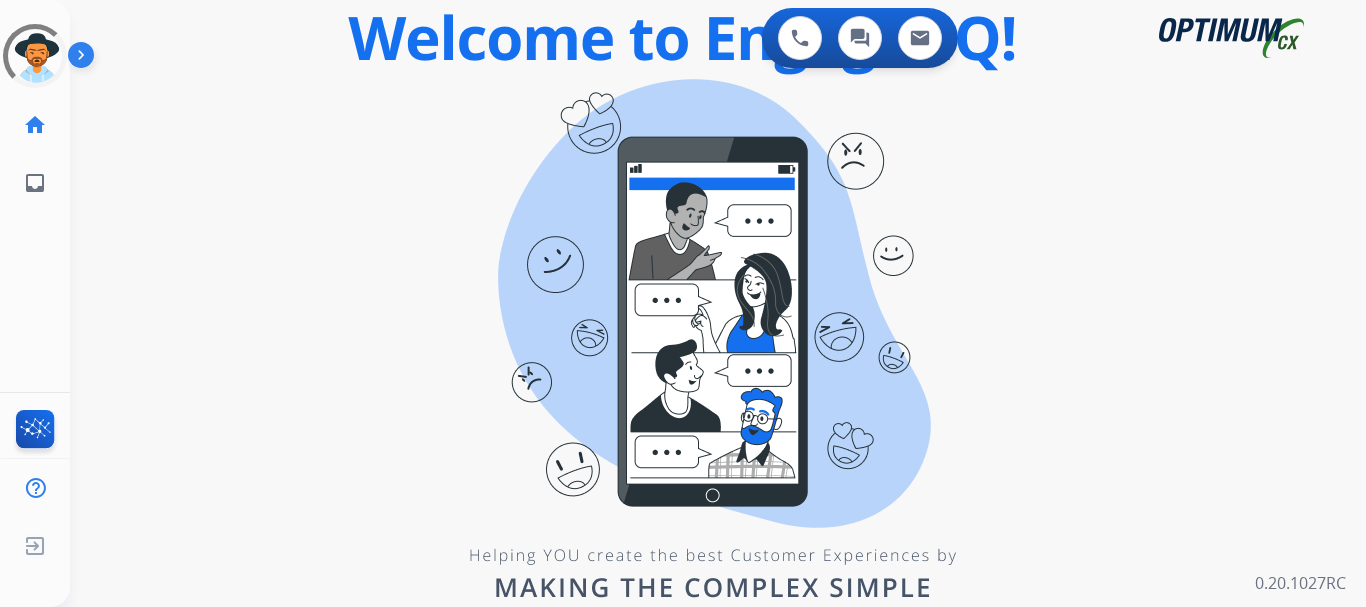 scroll, scrollTop: 0, scrollLeft: 0, axis: both 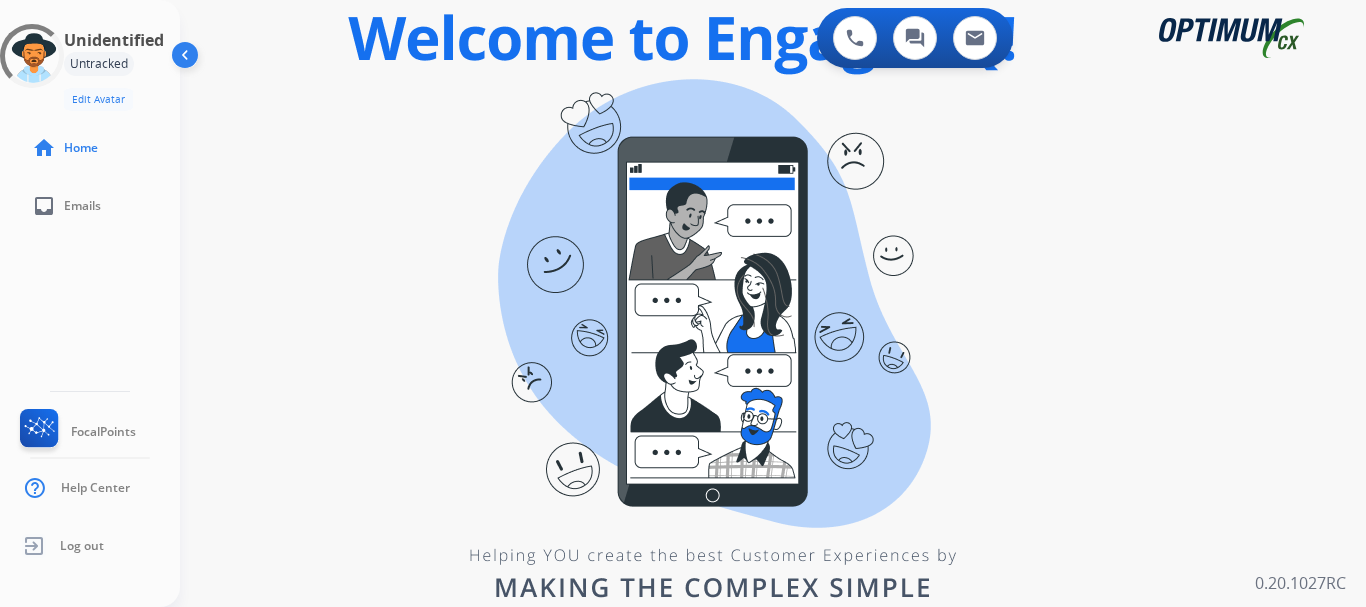 type 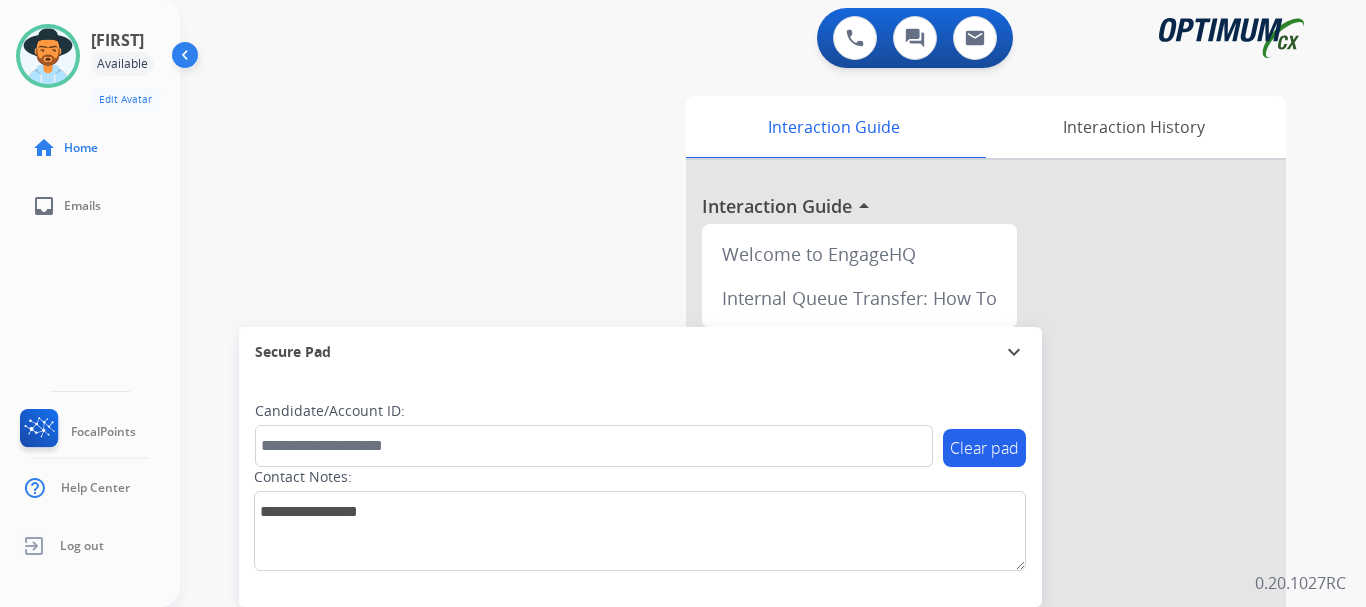 click on "swap_horiz Break voice bridge close_fullscreen Connect 3-Way Call merge_type Separate 3-Way Call  Interaction Guide   Interaction History  Interaction Guide arrow_drop_up  Welcome to EngageHQ   Internal Queue Transfer: How To  Secure Pad expand_more Clear pad Candidate/Account ID: Contact Notes:" at bounding box center [749, 489] 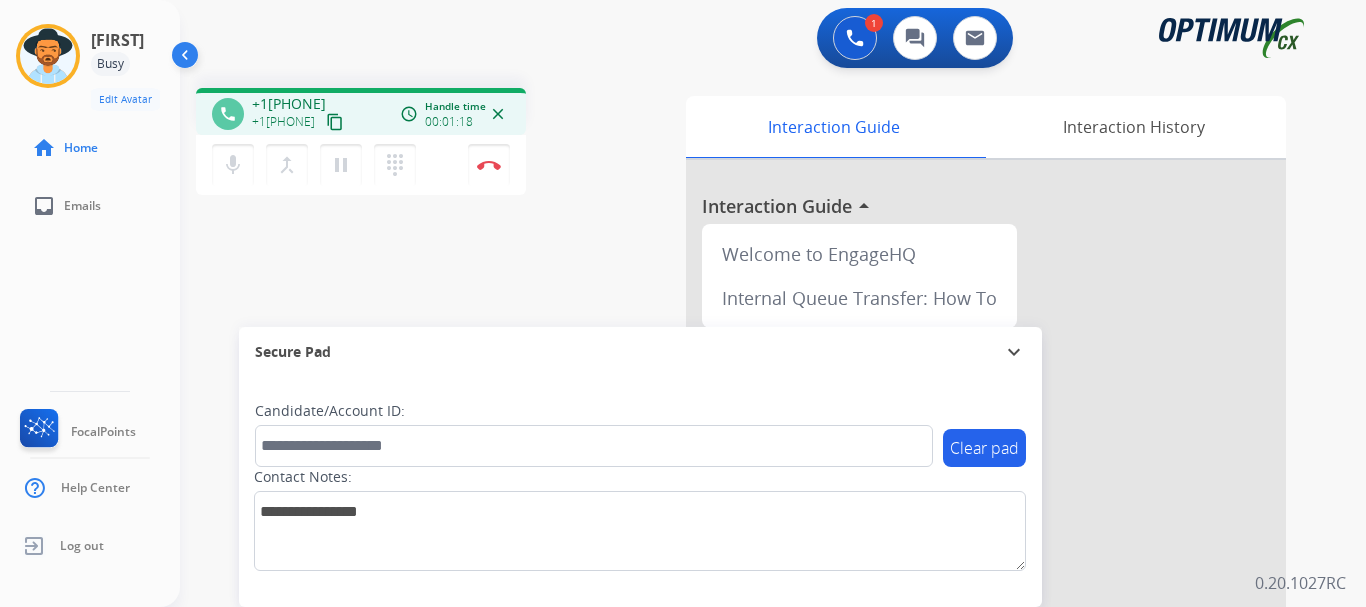 drag, startPoint x: 267, startPoint y: 103, endPoint x: 355, endPoint y: 97, distance: 88.20431 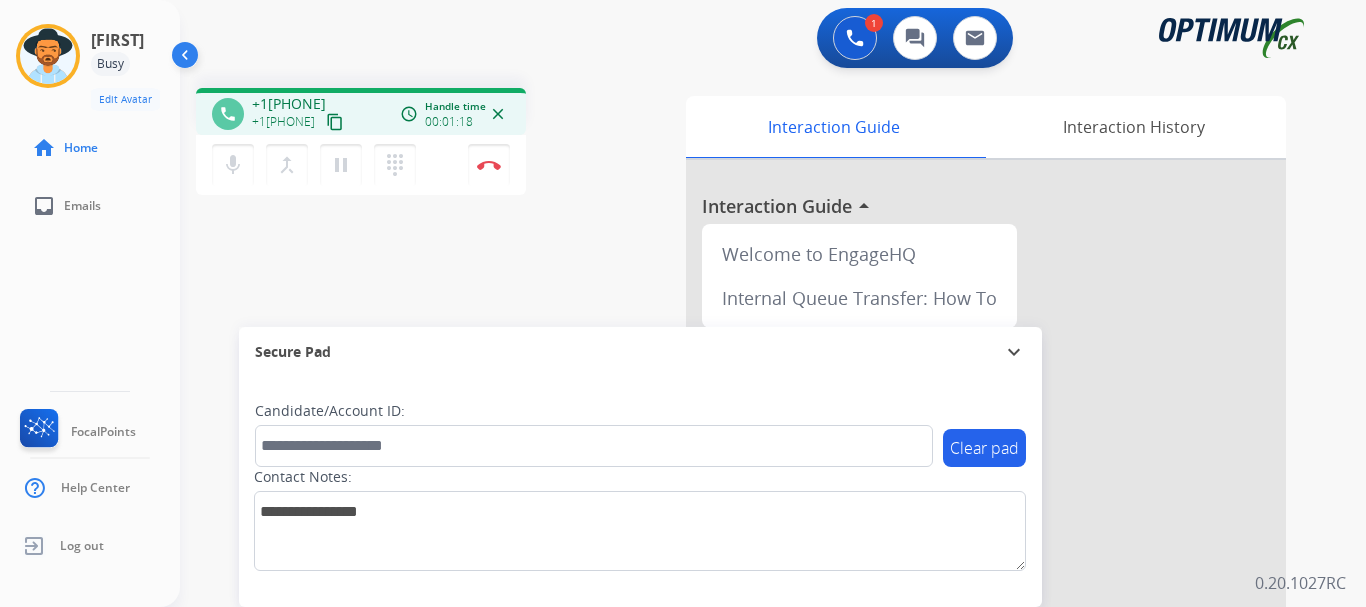 click on "+1[PHONE] +1[PHONE] content_copy" at bounding box center [299, 114] 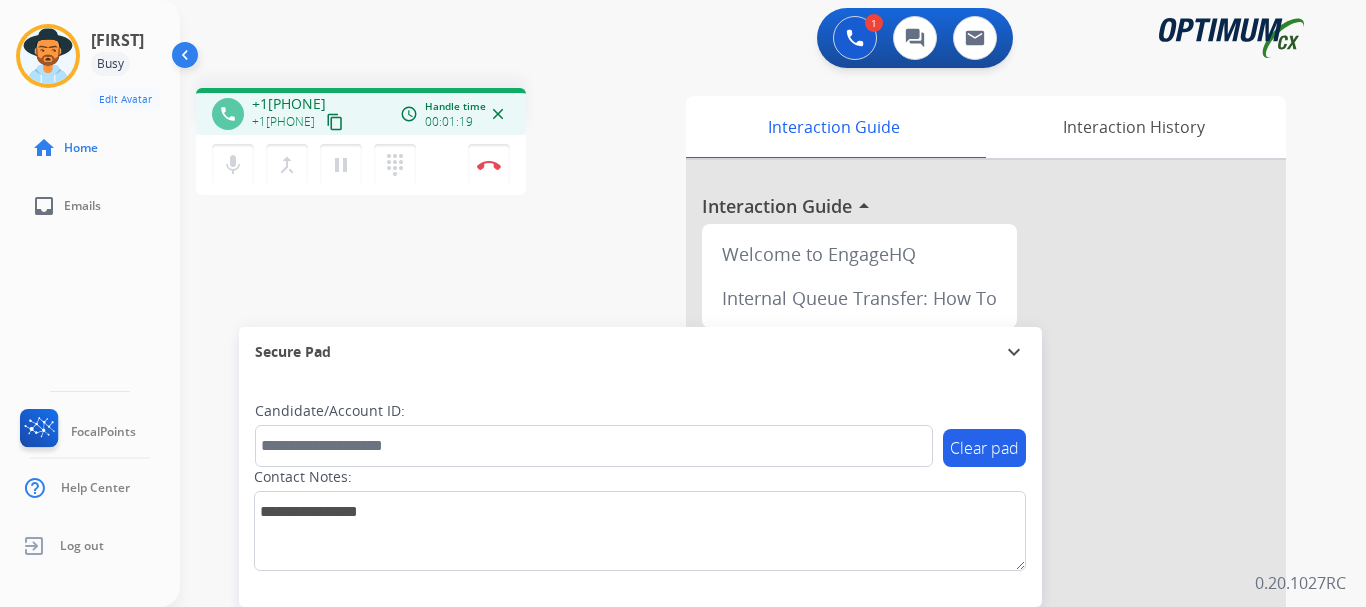 copy on "[PHONE]" 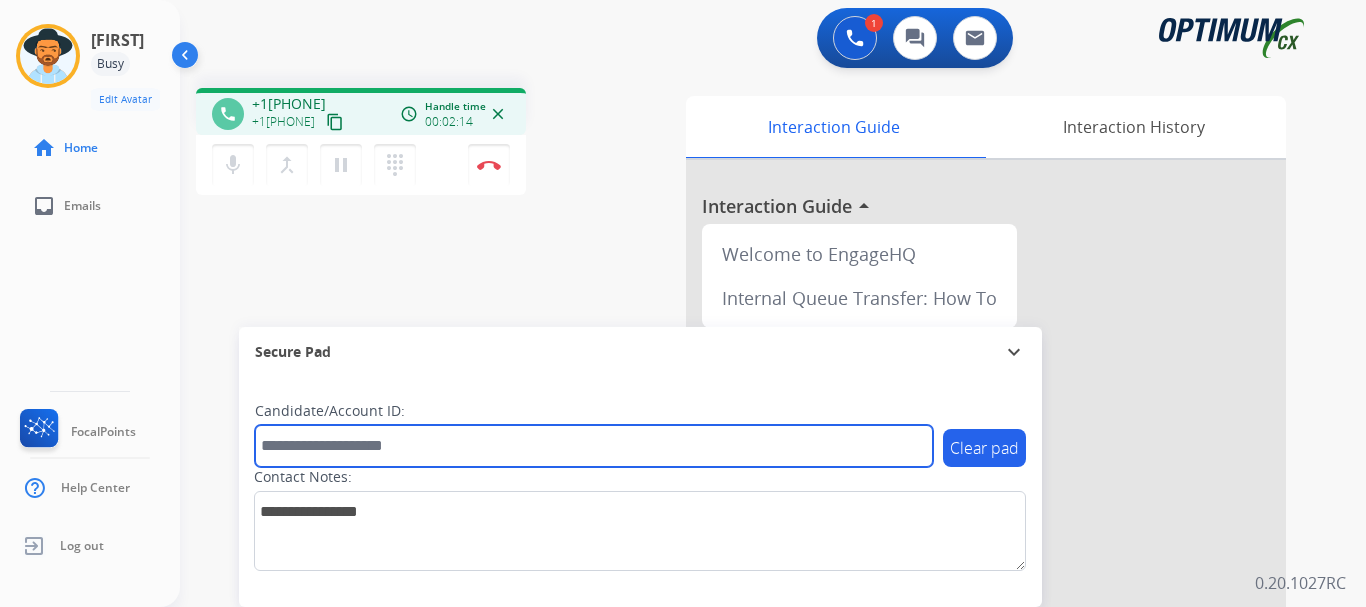 click at bounding box center [594, 446] 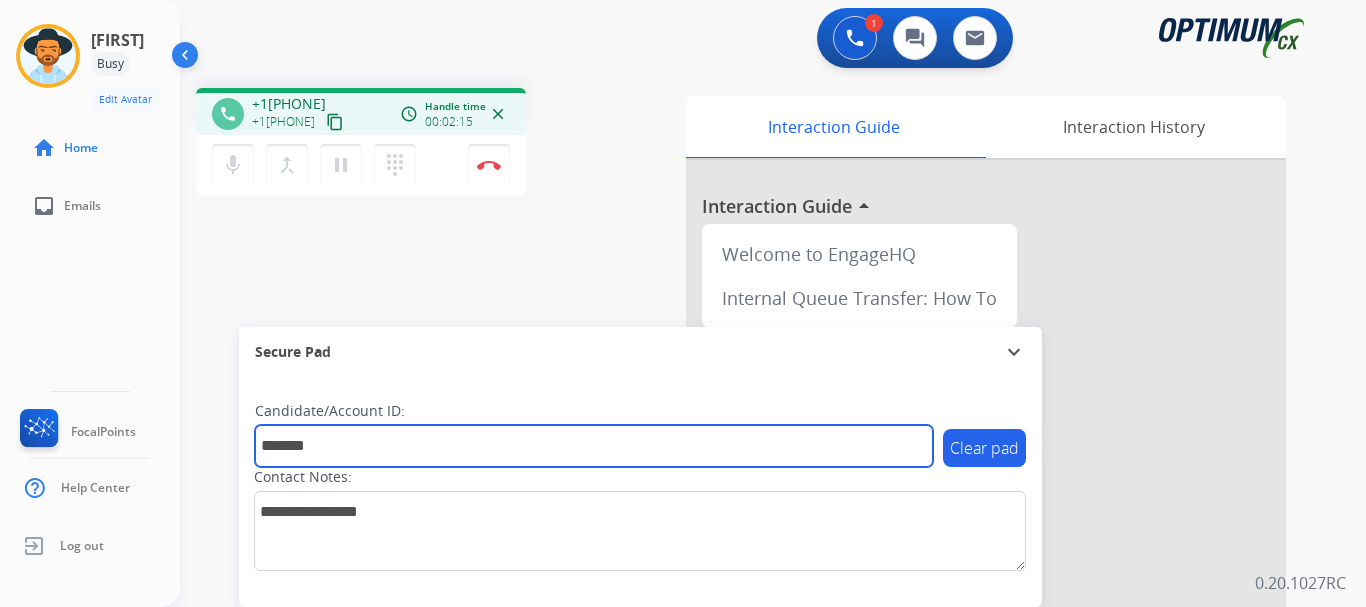 type on "*******" 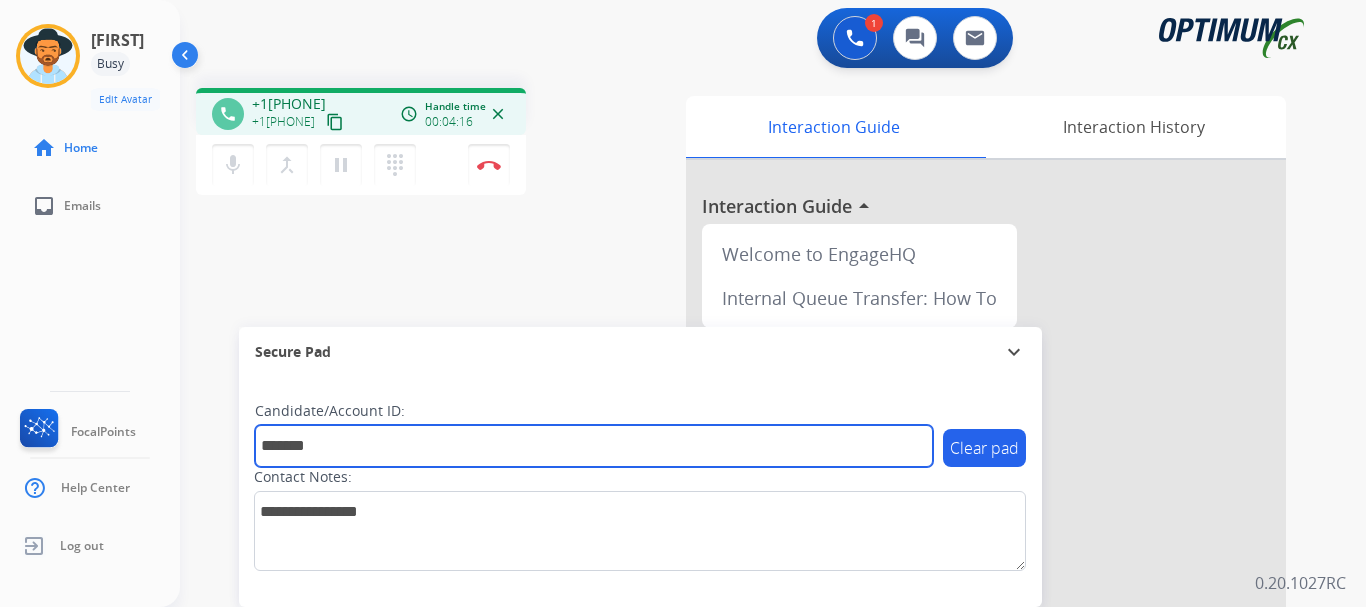 click on "*******" at bounding box center (594, 446) 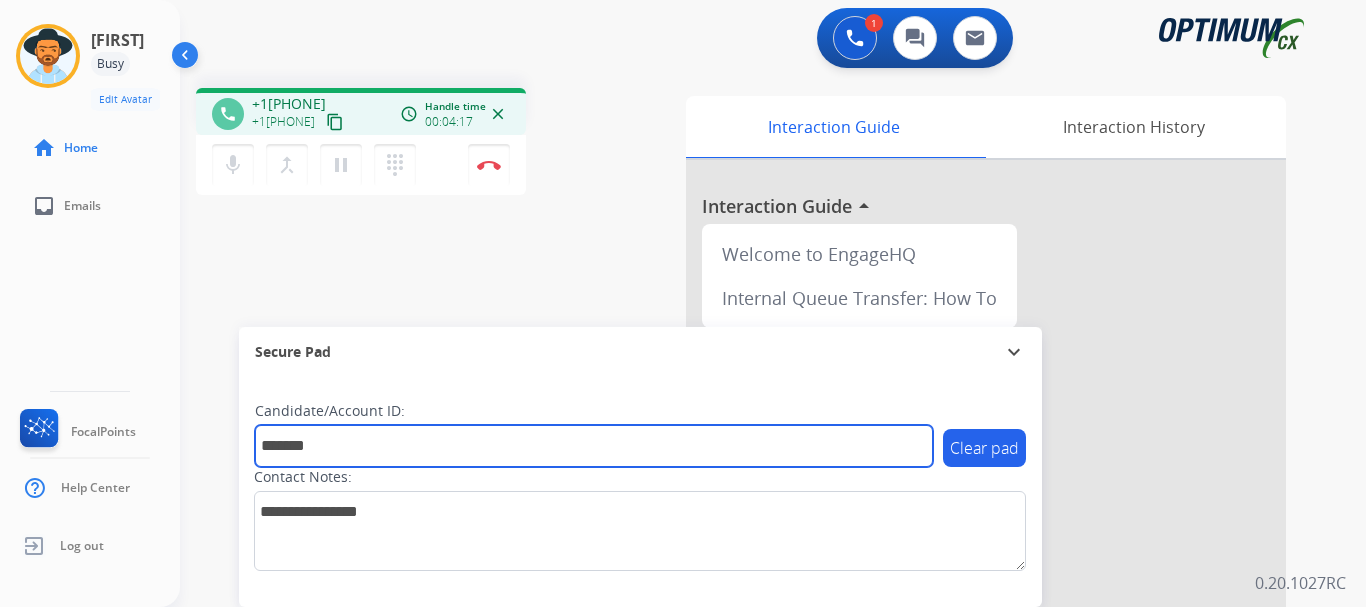 click on "*******" at bounding box center (594, 446) 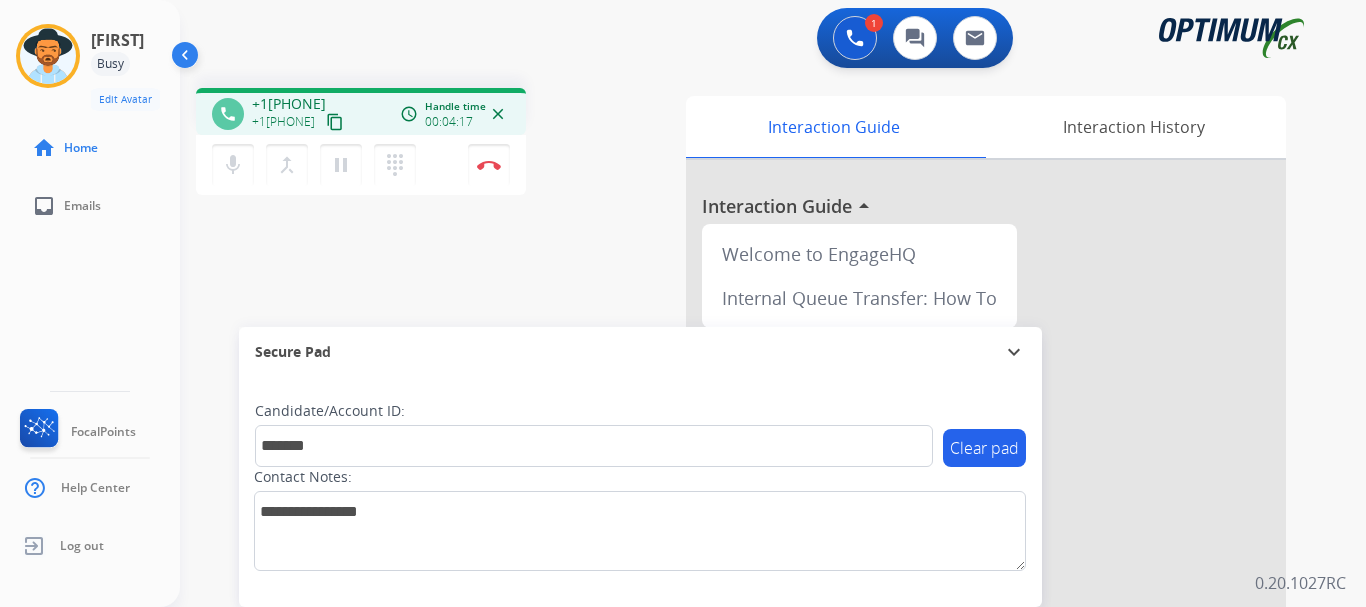 click on "phone +1[PHONE] +1[PHONE] content_copy access_time Call metrics Queue   00:13 Hold   00:00 Talk   04:18 Total   04:30 Handle time 00:04:17 close mic Mute merge_type Bridge pause Hold dialpad Dialpad Disconnect swap_horiz Break voice bridge close_fullscreen Connect 3-Way Call merge_type Separate 3-Way Call  Interaction Guide   Interaction History  Interaction Guide arrow_drop_up  Welcome to EngageHQ   Internal Queue Transfer: How To  Secure Pad expand_more Clear pad Candidate/Account ID: ******* Contact Notes:" at bounding box center [749, 489] 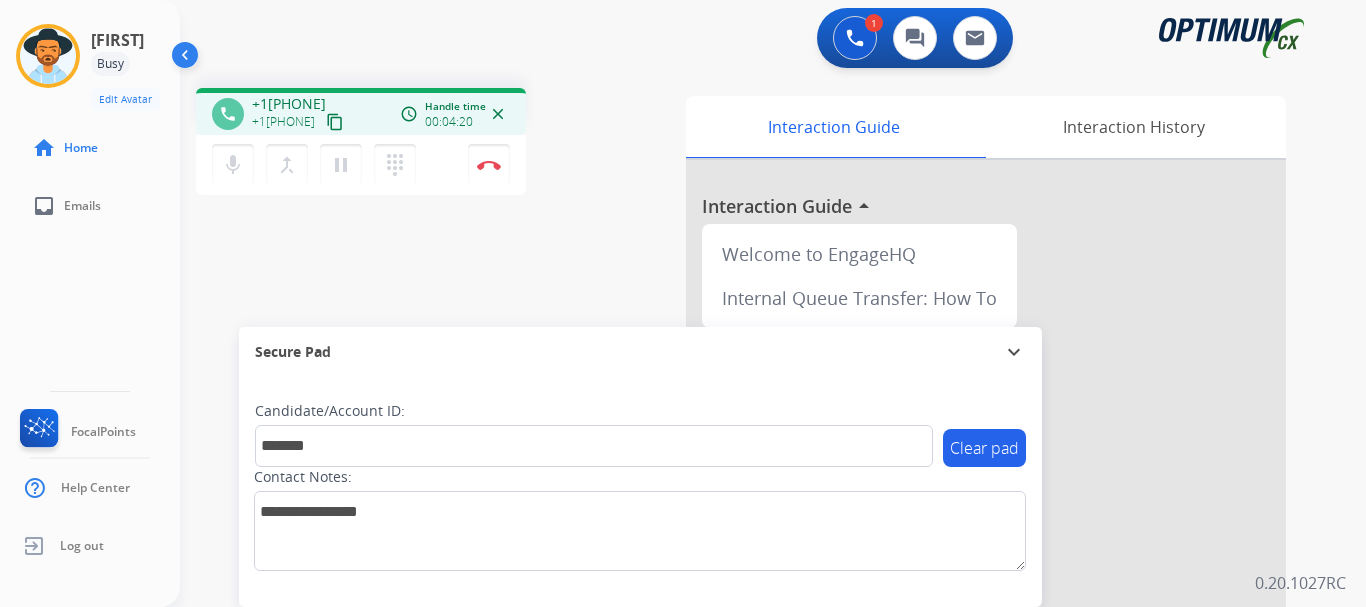 click on "phone +1[PHONE] +1[PHONE] content_copy access_time Call metrics Queue   00:13 Hold   00:00 Talk   04:21 Total   04:33 Handle time 00:04:20 close mic Mute merge_type Bridge pause Hold dialpad Dialpad Disconnect swap_horiz Break voice bridge close_fullscreen Connect 3-Way Call merge_type Separate 3-Way Call  Interaction Guide   Interaction History  Interaction Guide arrow_drop_up  Welcome to EngageHQ   Internal Queue Transfer: How To  Secure Pad expand_more Clear pad Candidate/Account ID: ******* Contact Notes:" at bounding box center (749, 489) 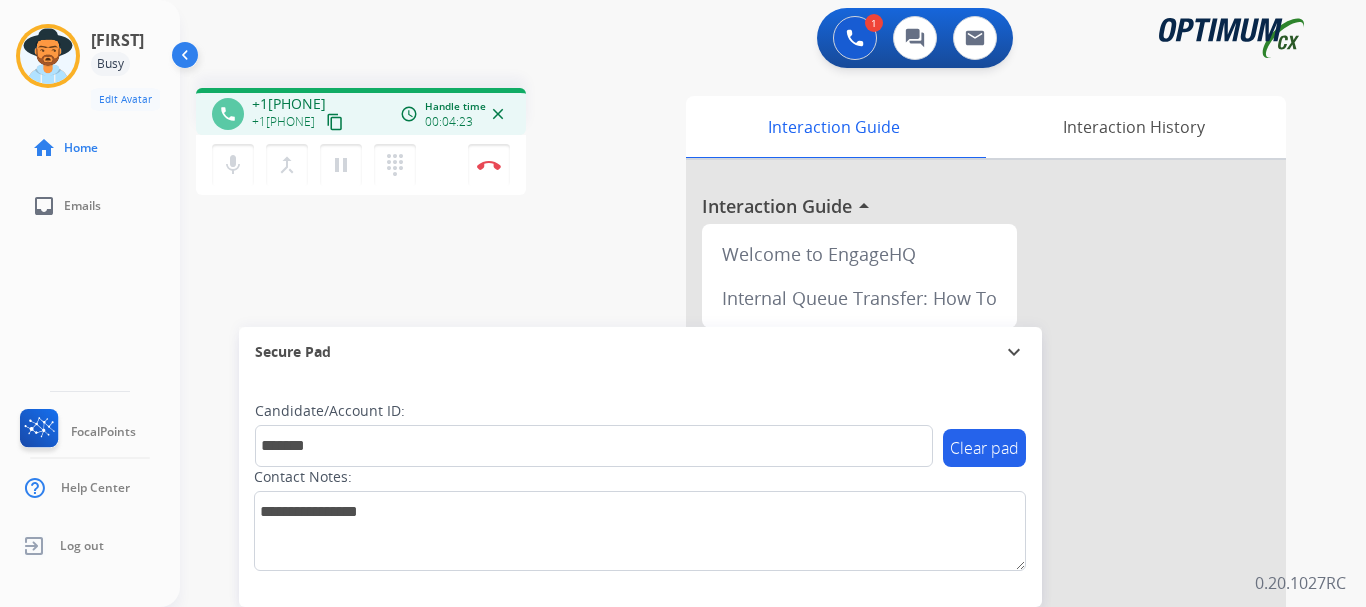 click at bounding box center (489, 165) 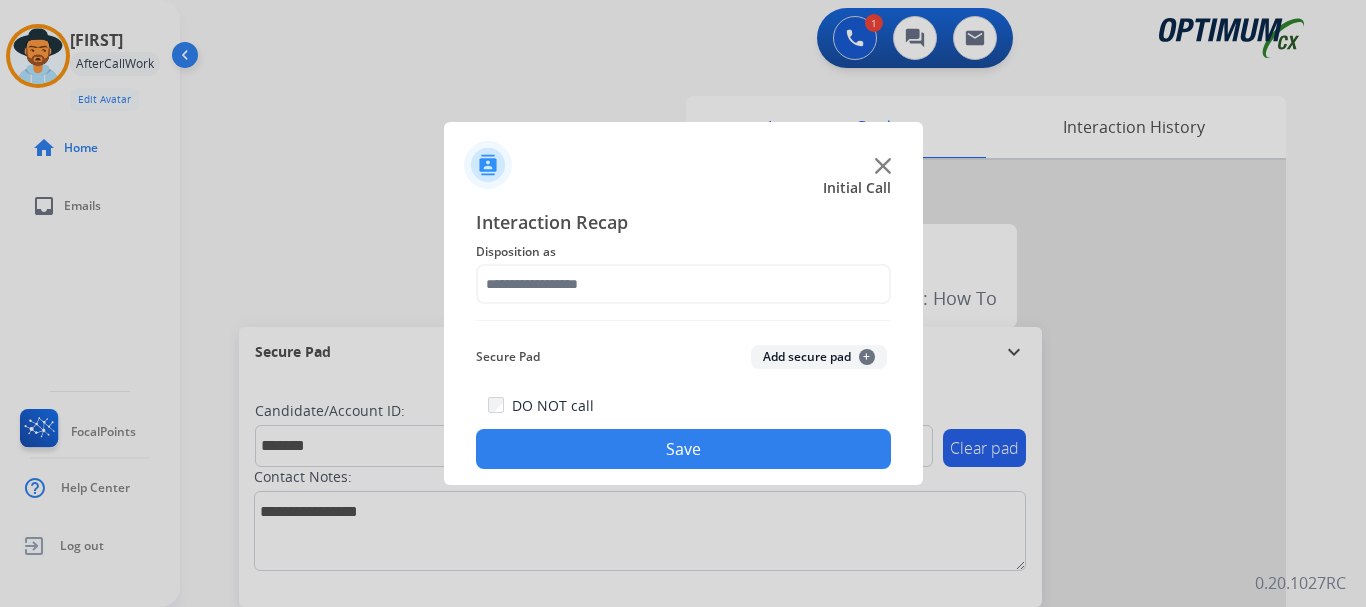 click on "Add secure pad  +" 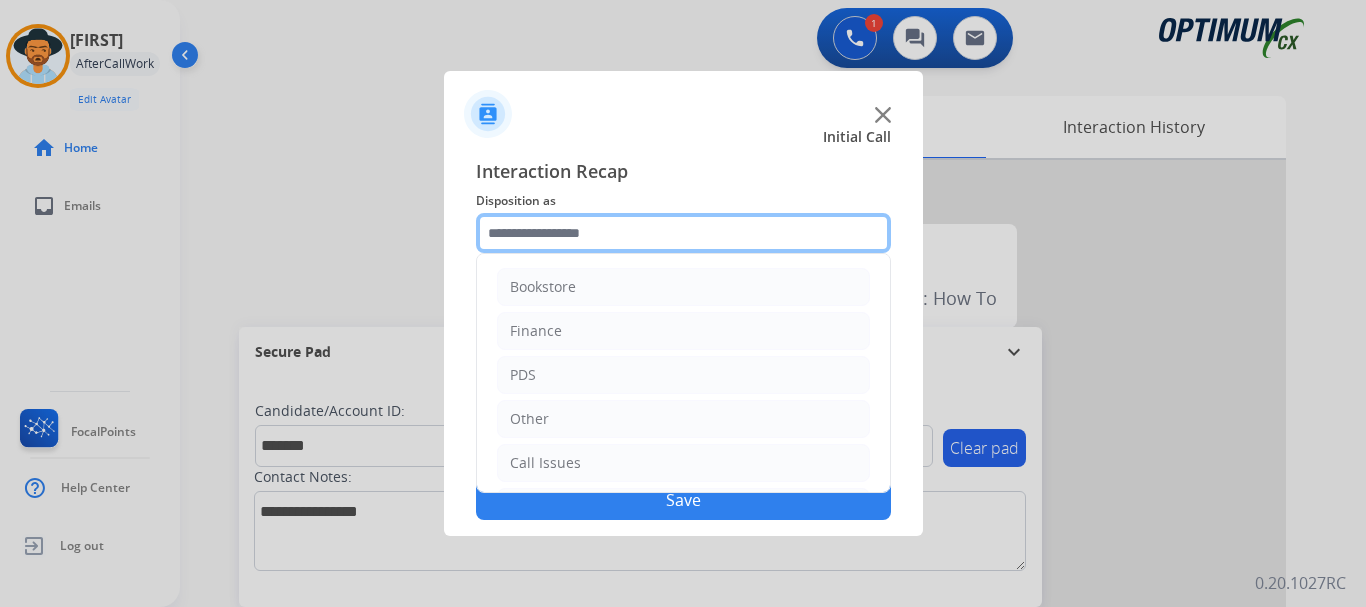click 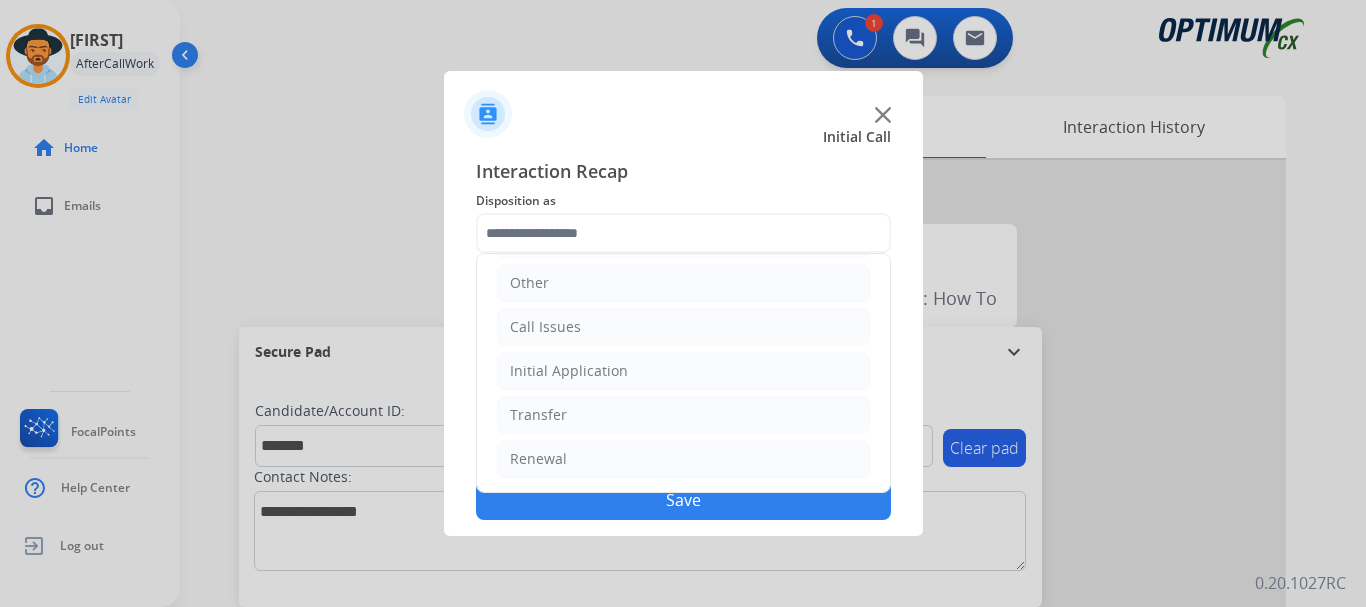 click on "Renewal" 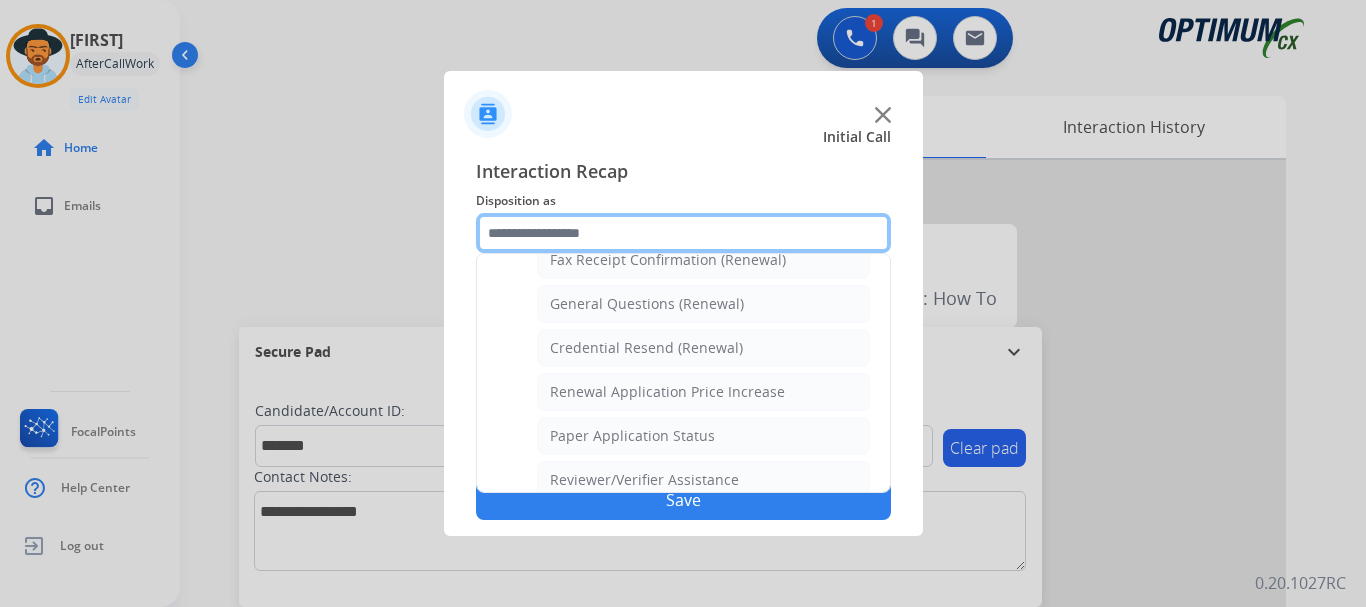 scroll, scrollTop: 564, scrollLeft: 0, axis: vertical 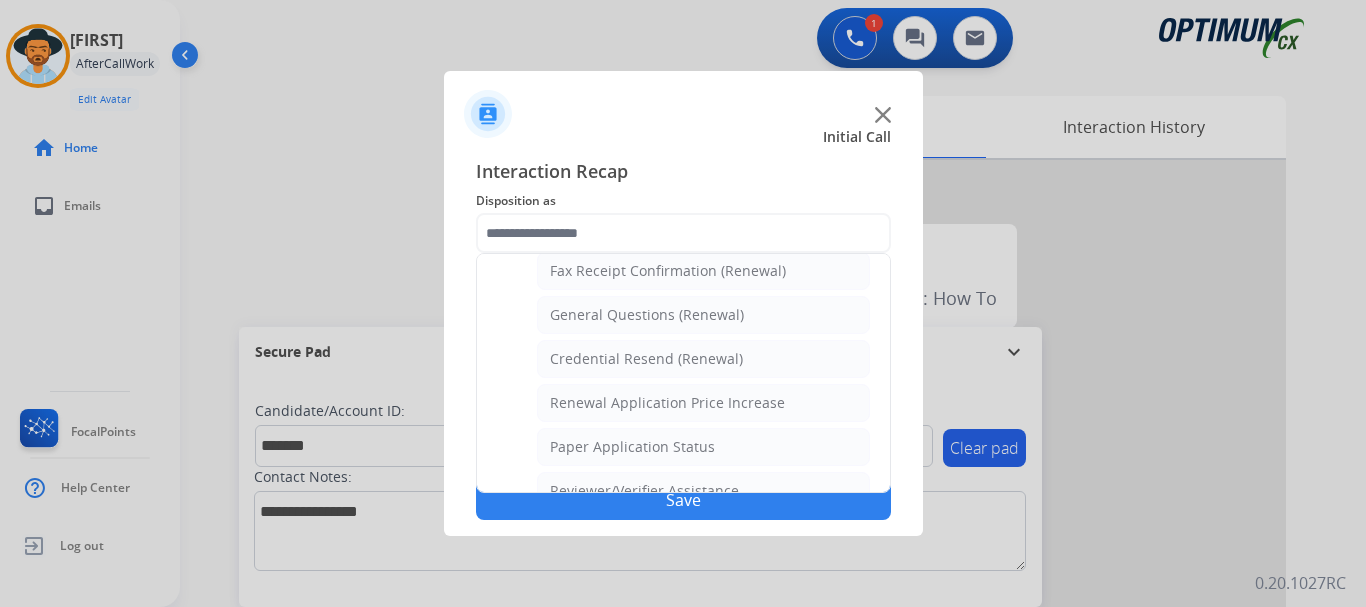 click on "General Questions (Renewal)" 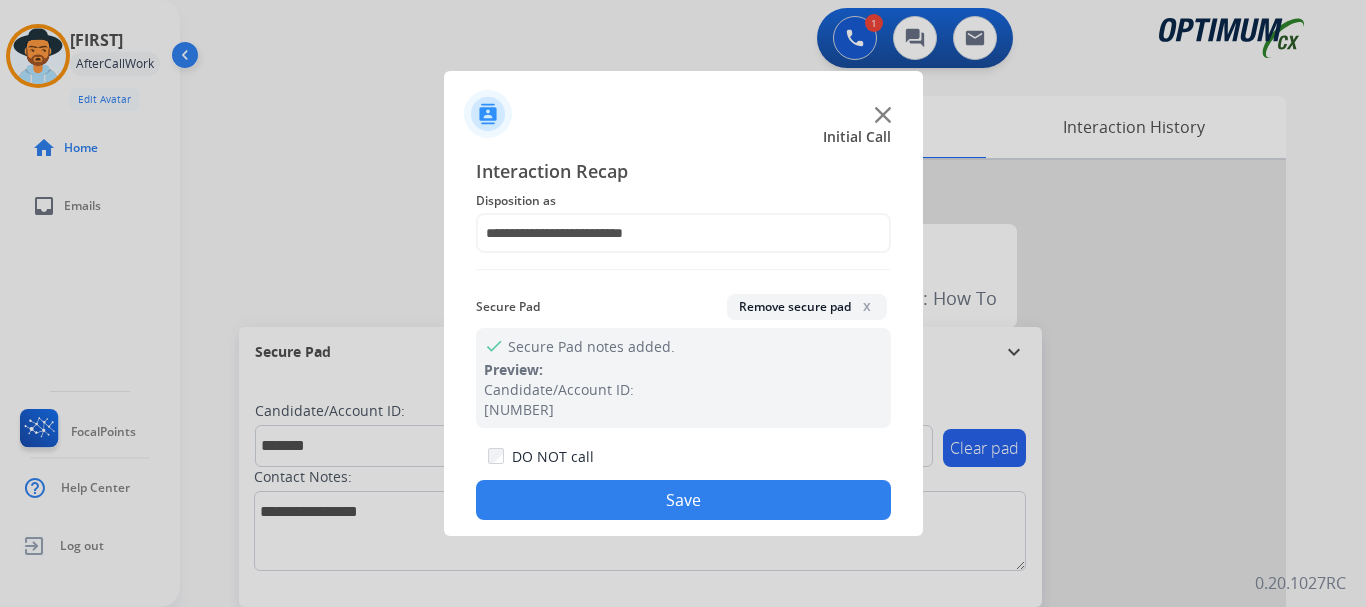 click on "Save" 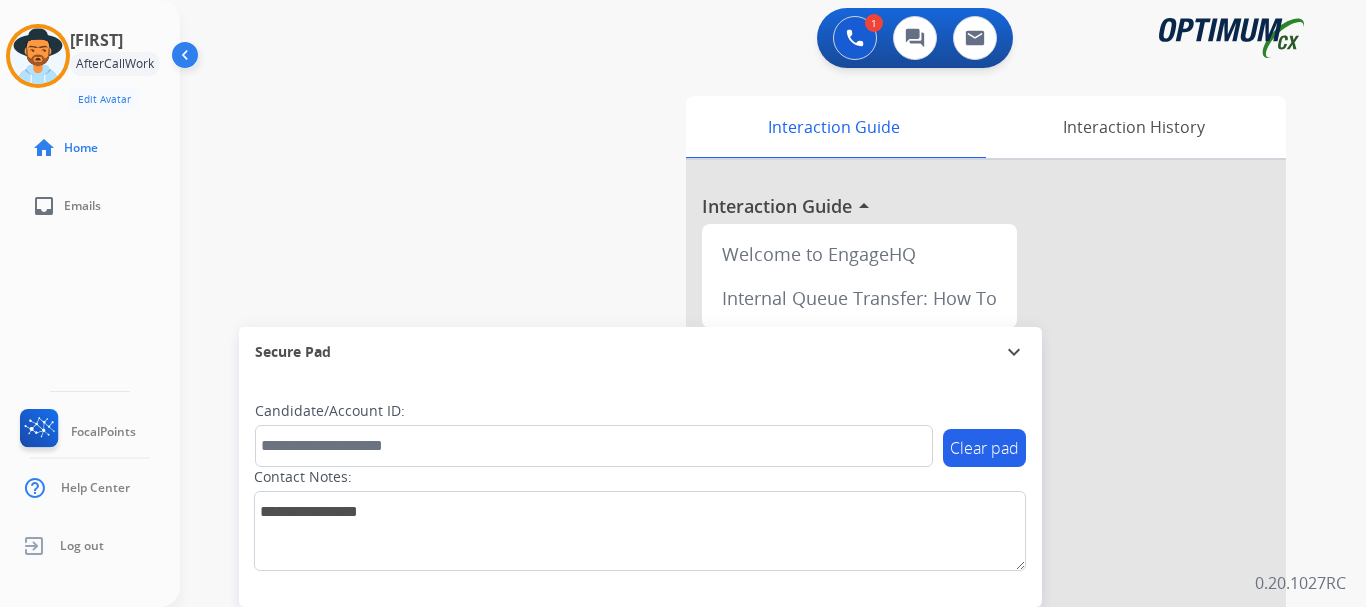 click on "swap_horiz Break voice bridge close_fullscreen Connect 3-Way Call merge_type Separate 3-Way Call  Interaction Guide   Interaction History  Interaction Guide arrow_drop_up  Welcome to EngageHQ   Internal Queue Transfer: How To  Secure Pad expand_more Clear pad Candidate/Account ID: Contact Notes:" at bounding box center [749, 489] 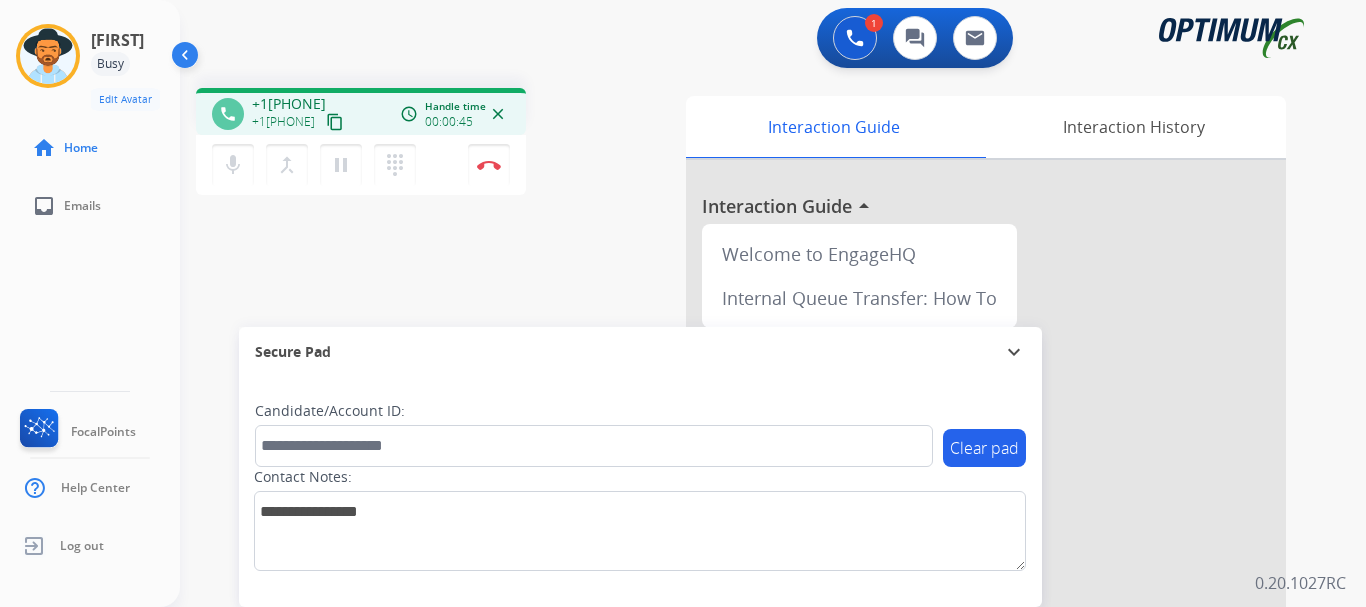 drag, startPoint x: 266, startPoint y: 100, endPoint x: 350, endPoint y: 91, distance: 84.48077 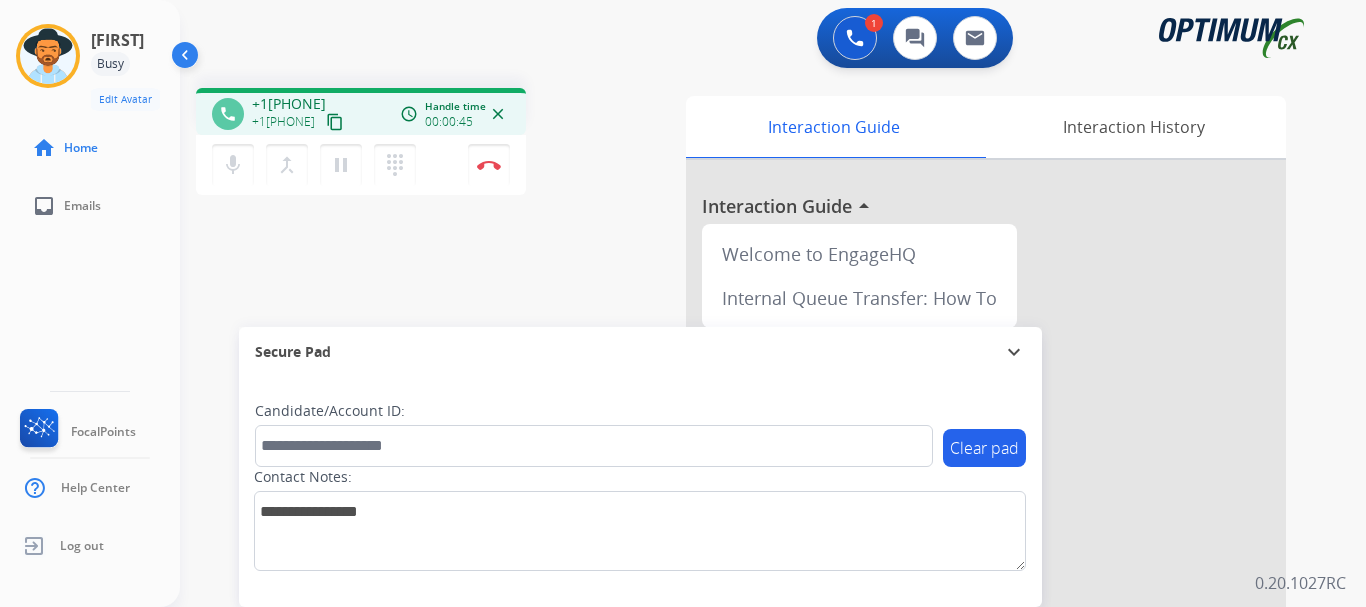 click on "phone +1[PHONE] +1[PHONE] content_copy access_time Call metrics Queue   00:10 Hold   00:00 Talk   00:46 Total   00:55 Handle time 00:00:45 close" at bounding box center (361, 111) 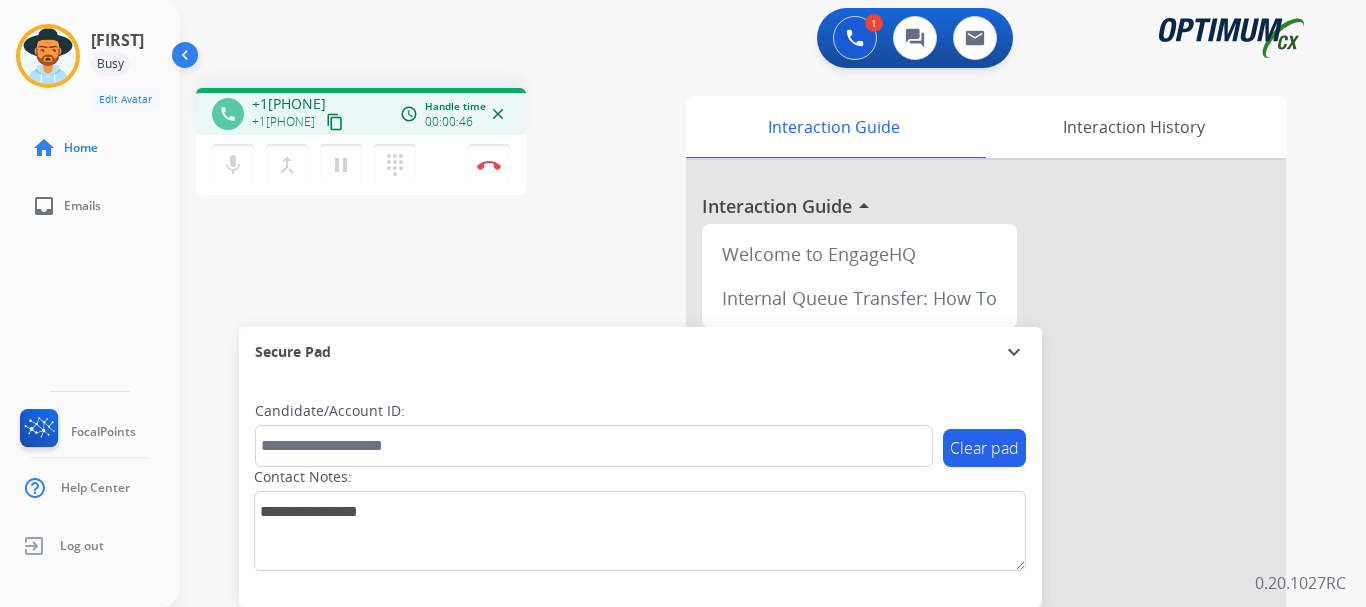 copy on "[PHONE]" 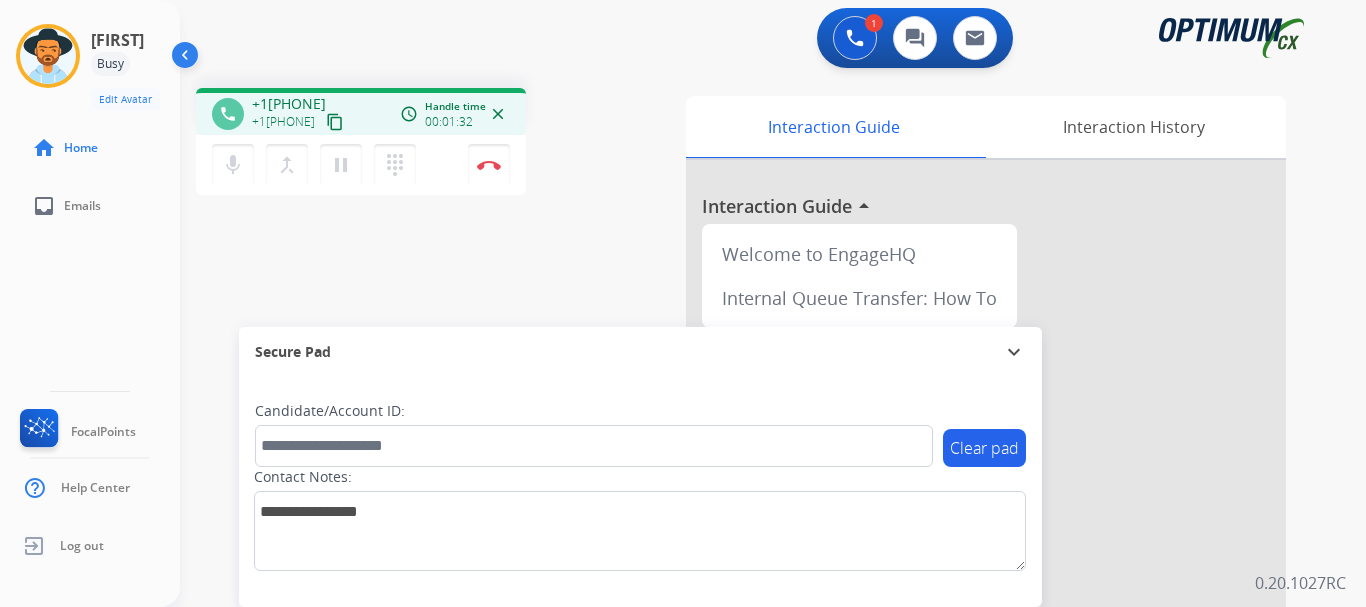 click on "phone +1[PHONE] +1[PHONE] content_copy access_time Call metrics Queue   00:10 Hold   00:00 Talk   01:33 Total   01:42 Handle time 00:01:32 close mic Mute merge_type Bridge pause Hold dialpad Dialpad Disconnect swap_horiz Break voice bridge close_fullscreen Connect 3-Way Call merge_type Separate 3-Way Call  Interaction Guide   Interaction History  Interaction Guide arrow_drop_up  Welcome to EngageHQ   Internal Queue Transfer: How To  Secure Pad expand_more Clear pad Candidate/Account ID: Contact Notes:" at bounding box center [749, 489] 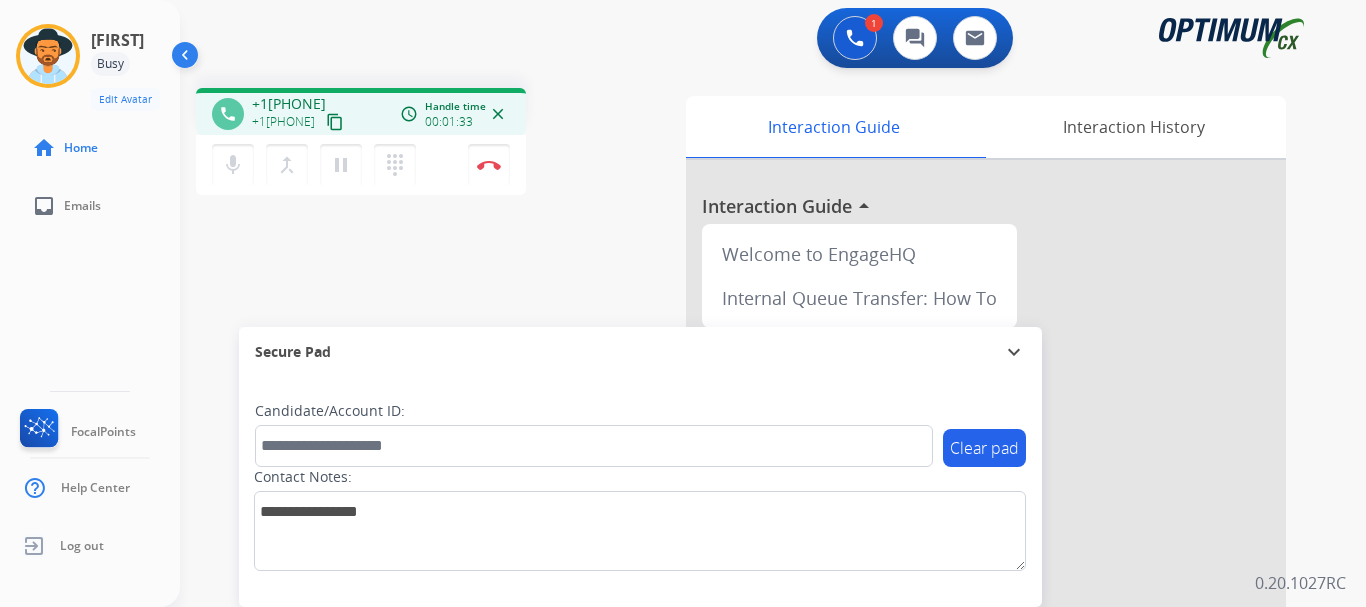 click on "1 Voice Interactions  0  Chat Interactions   0  Email Interactions" at bounding box center (761, 40) 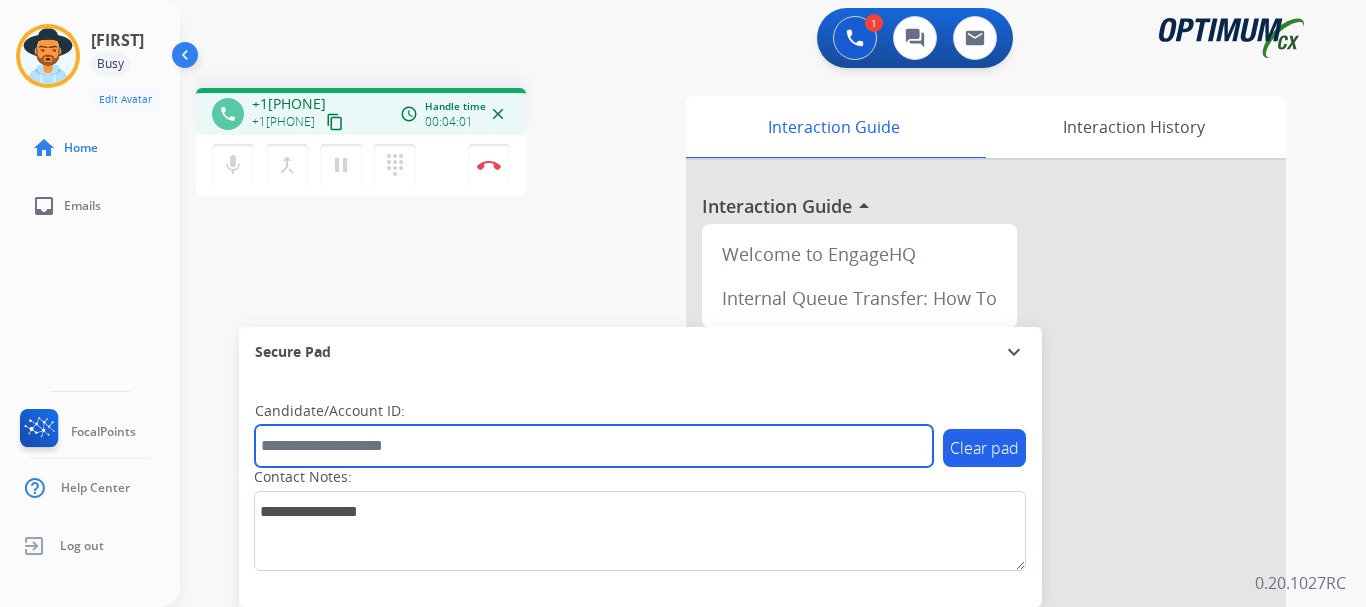 click at bounding box center [594, 446] 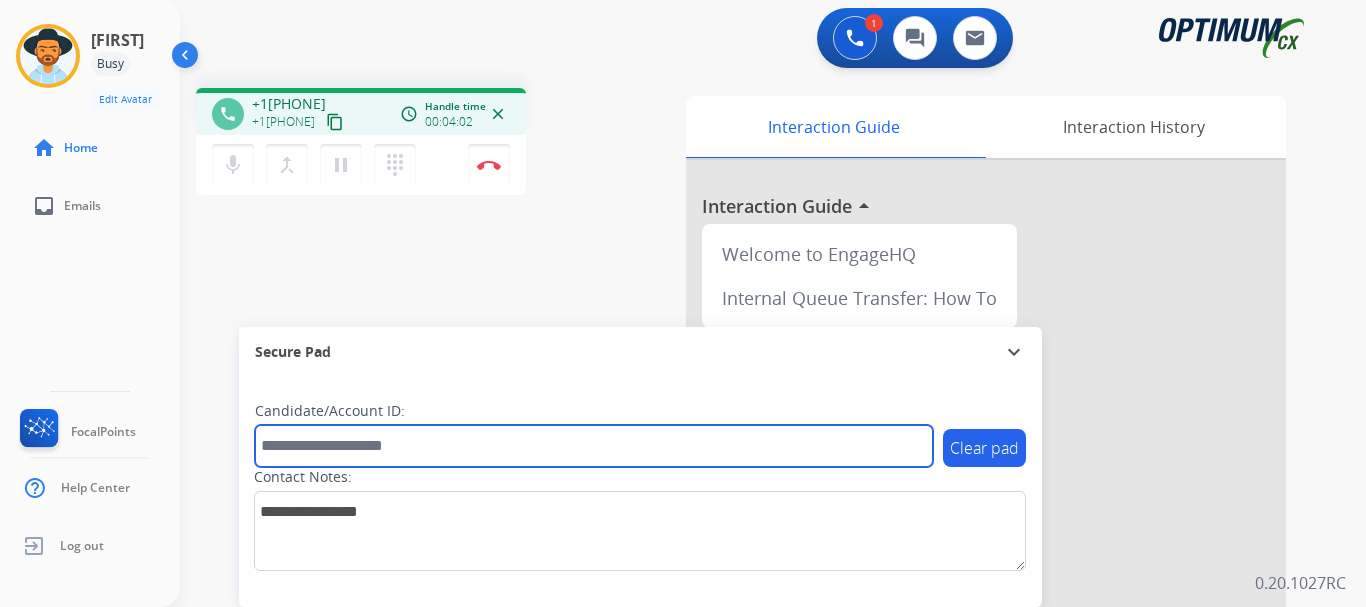 paste on "*******" 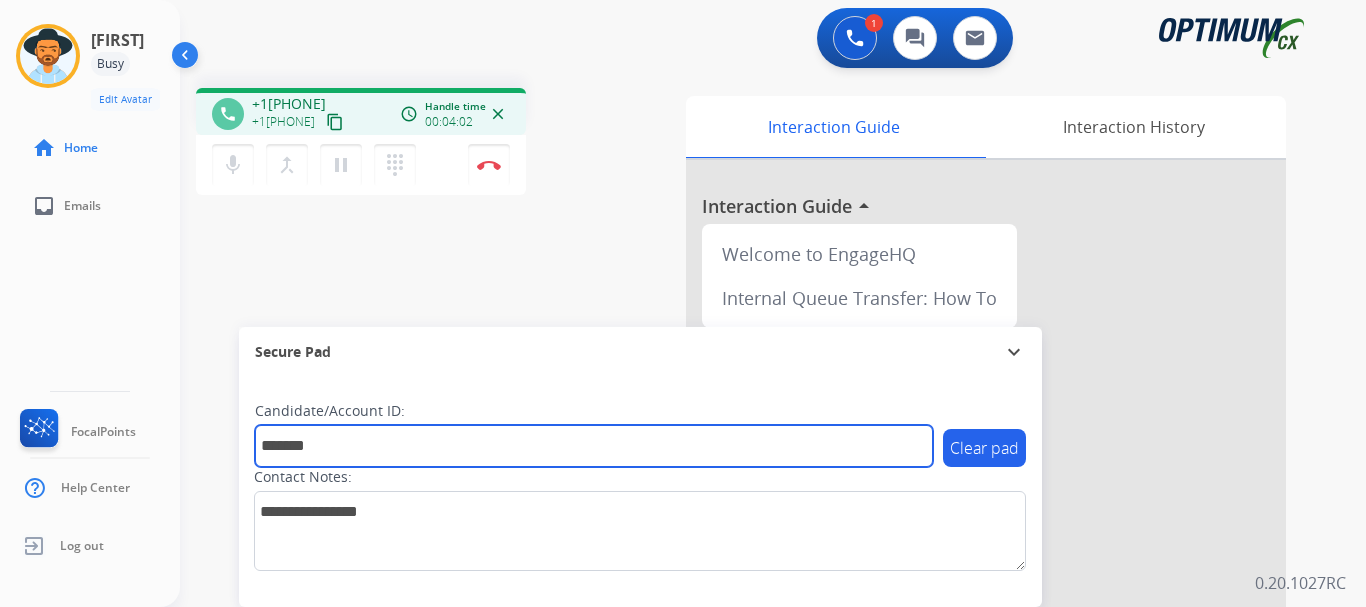 type on "*******" 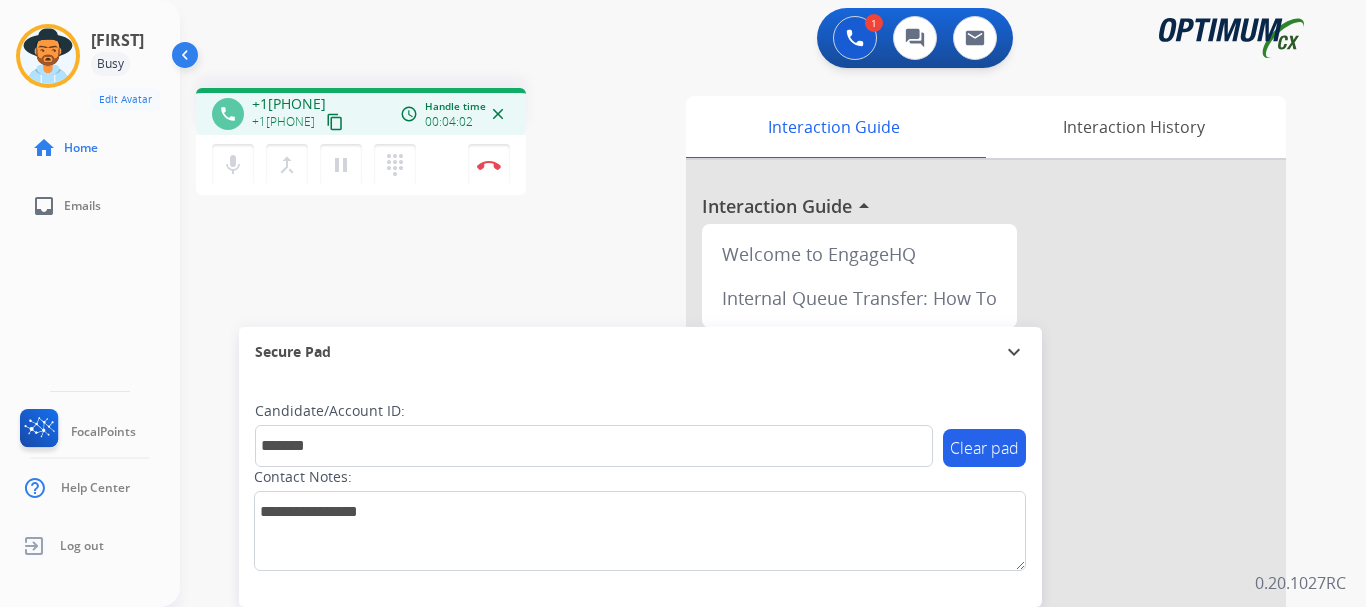 click on "phone +1[PHONE] +1[PHONE] content_copy access_time Call metrics Queue   00:10 Hold   00:00 Talk   04:03 Total   04:12 Handle time 00:04:02 close mic Mute merge_type Bridge pause Hold dialpad Dialpad Disconnect swap_horiz Break voice bridge close_fullscreen Connect 3-Way Call merge_type Separate 3-Way Call  Interaction Guide   Interaction History  Interaction Guide arrow_drop_up  Welcome to EngageHQ   Internal Queue Transfer: How To  Secure Pad expand_more Clear pad Candidate/Account ID: ******* Contact Notes:" at bounding box center (749, 489) 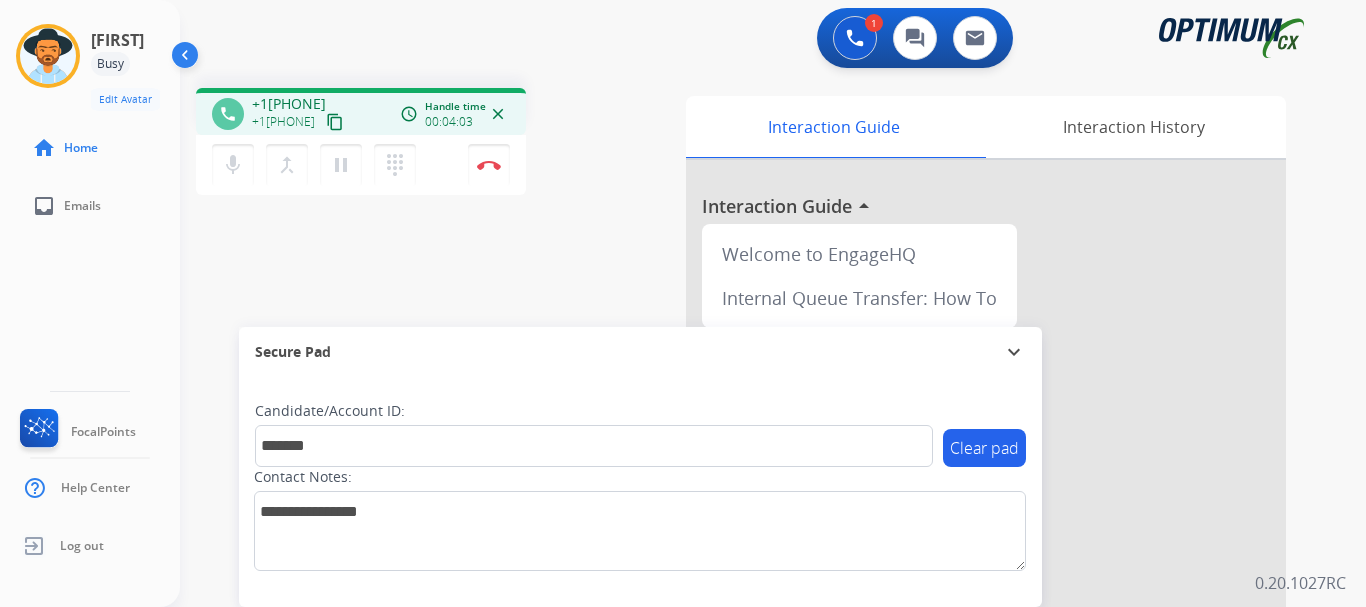 click on "phone +1[PHONE] +1[PHONE] content_copy access_time Call metrics Queue   00:10 Hold   00:00 Talk   04:04 Total   04:13 Handle time 00:04:03 close mic Mute merge_type Bridge pause Hold dialpad Dialpad Disconnect swap_horiz Break voice bridge close_fullscreen Connect 3-Way Call merge_type Separate 3-Way Call  Interaction Guide   Interaction History  Interaction Guide arrow_drop_up  Welcome to EngageHQ   Internal Queue Transfer: How To  Secure Pad expand_more Clear pad Candidate/Account ID: ******* Contact Notes:" at bounding box center (749, 489) 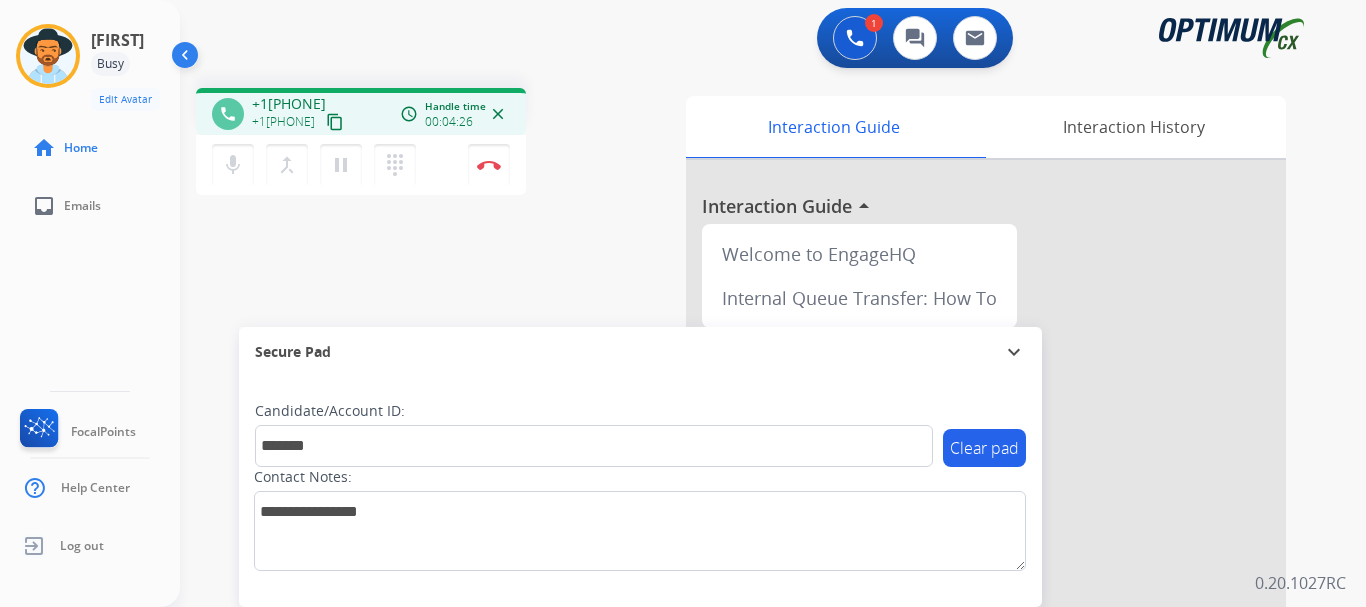 click at bounding box center (489, 165) 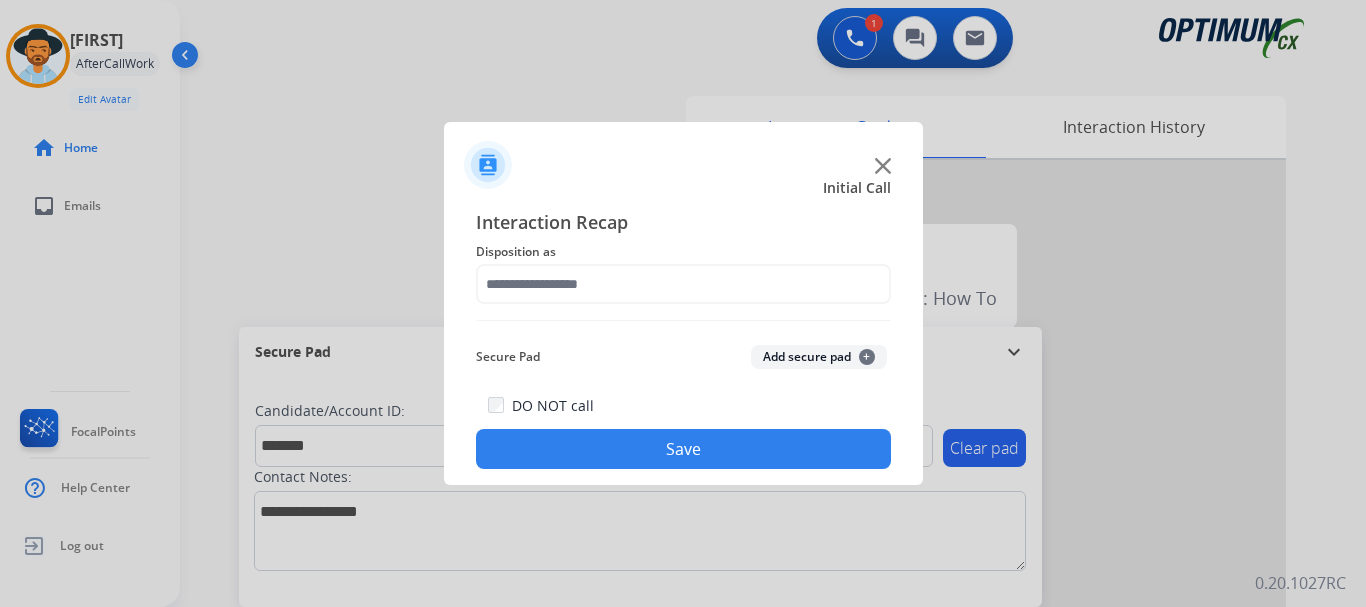 click on "Add secure pad  +" 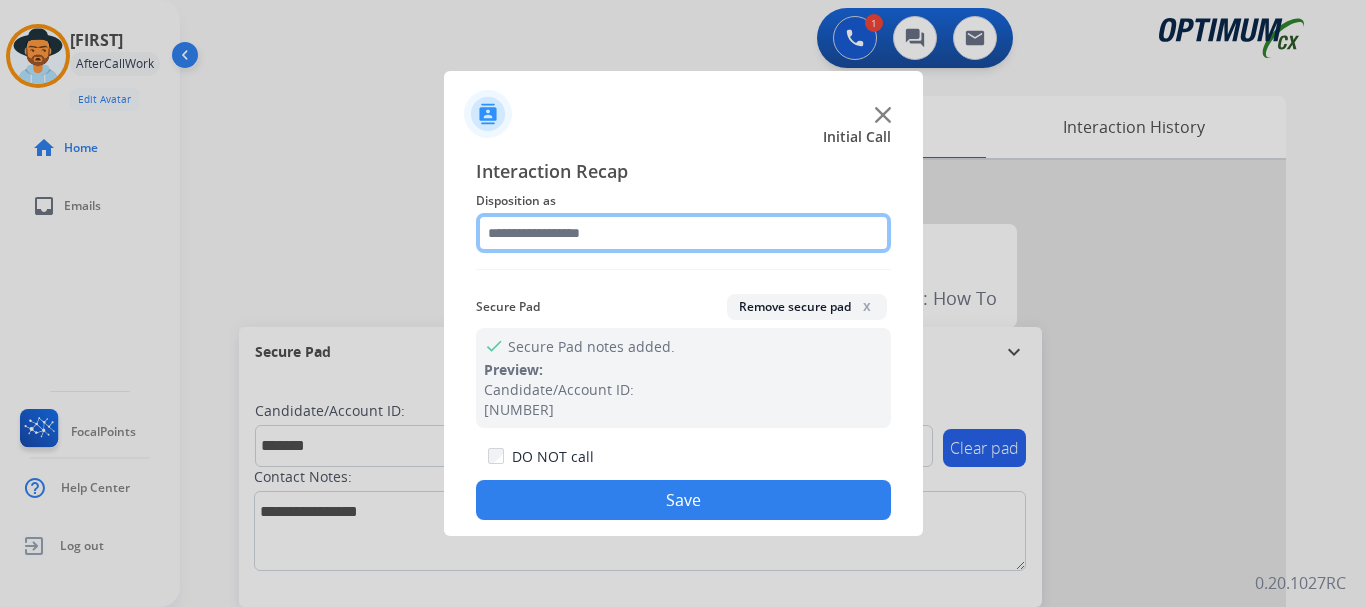 click 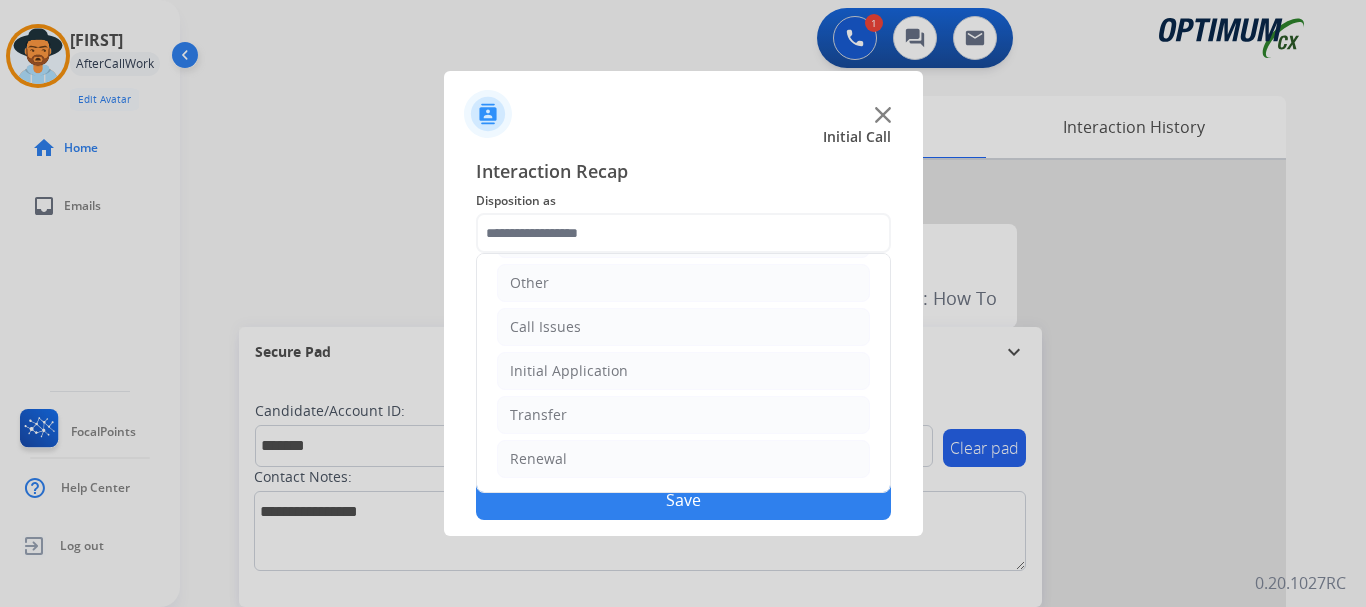 click on "Renewal" 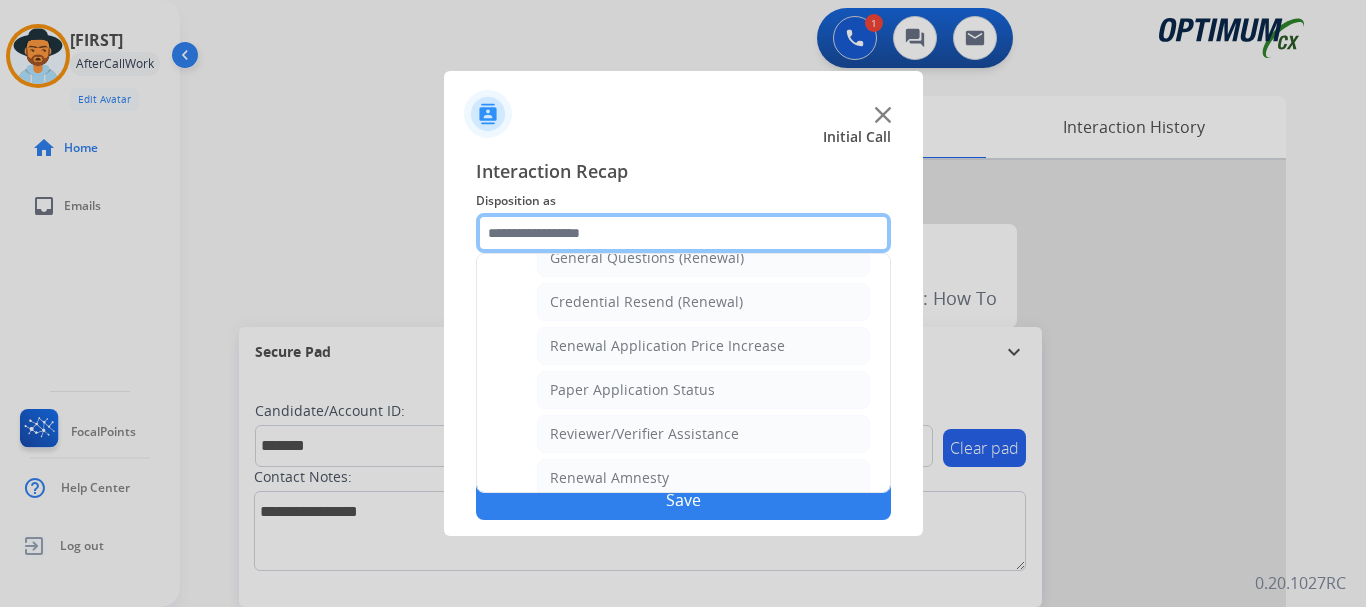 scroll, scrollTop: 578, scrollLeft: 0, axis: vertical 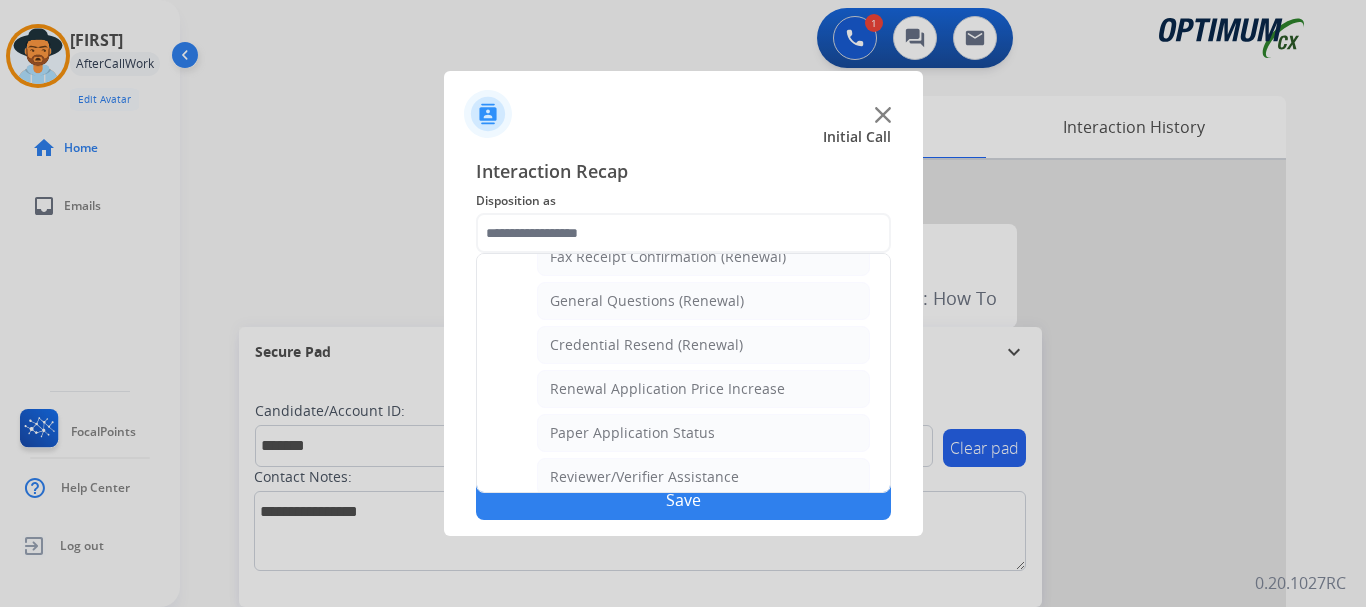 click on "General Questions (Renewal)" 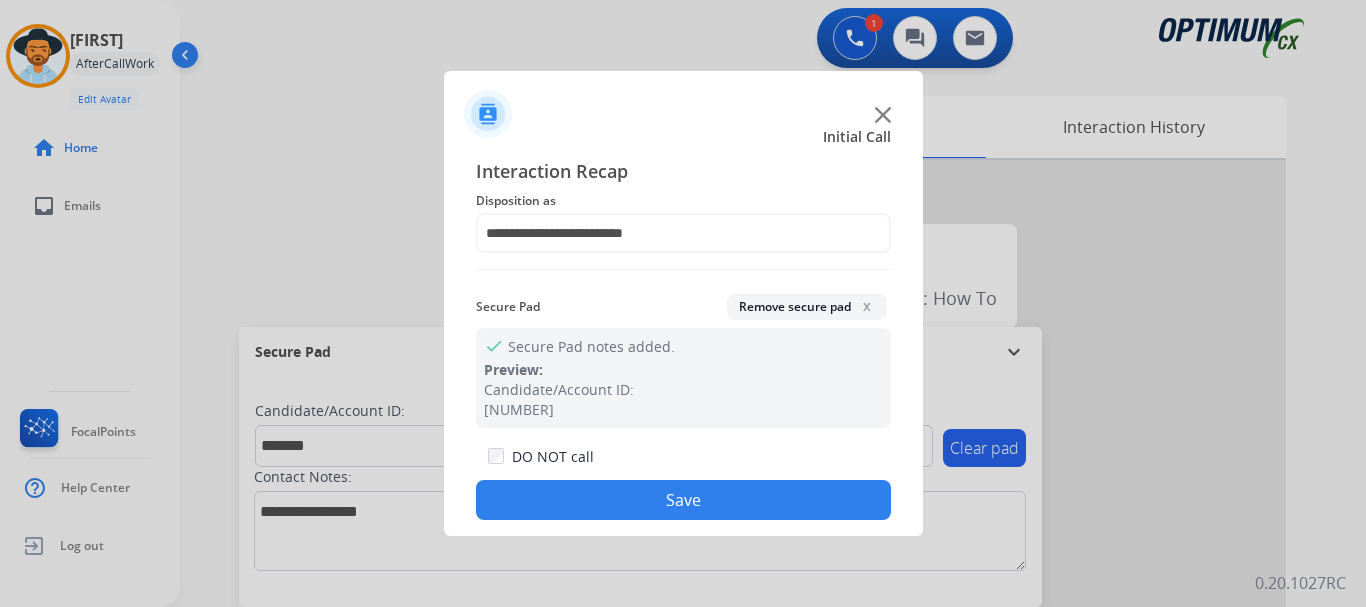 click on "Save" 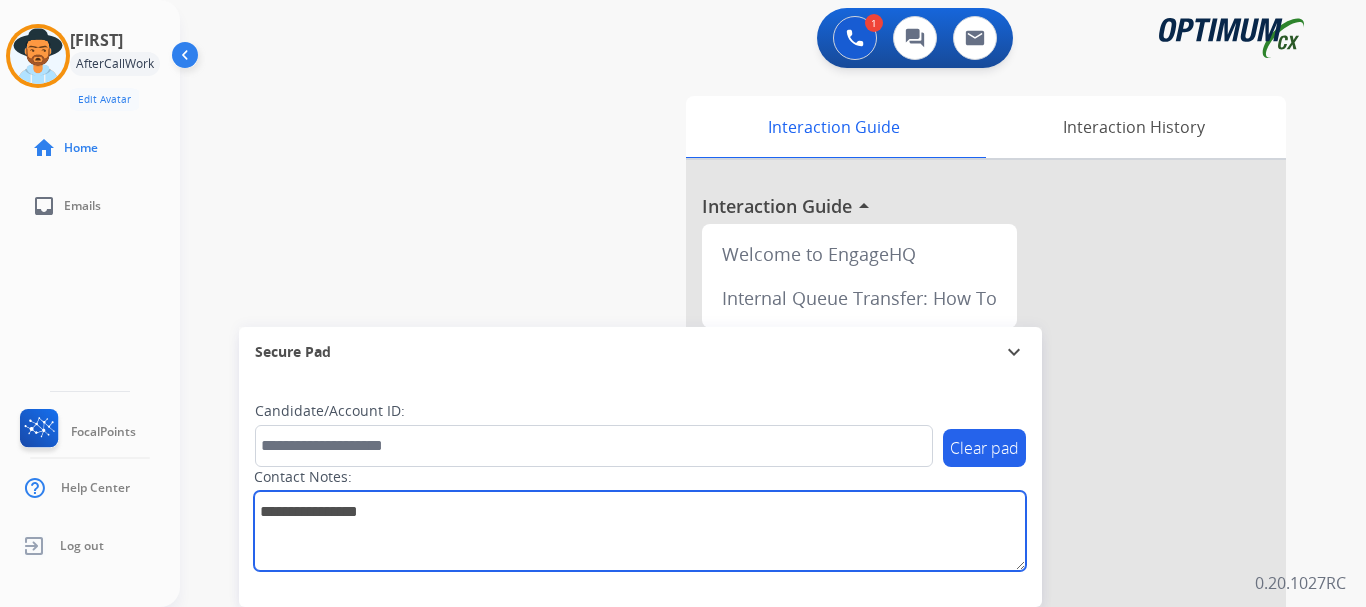 click at bounding box center [640, 531] 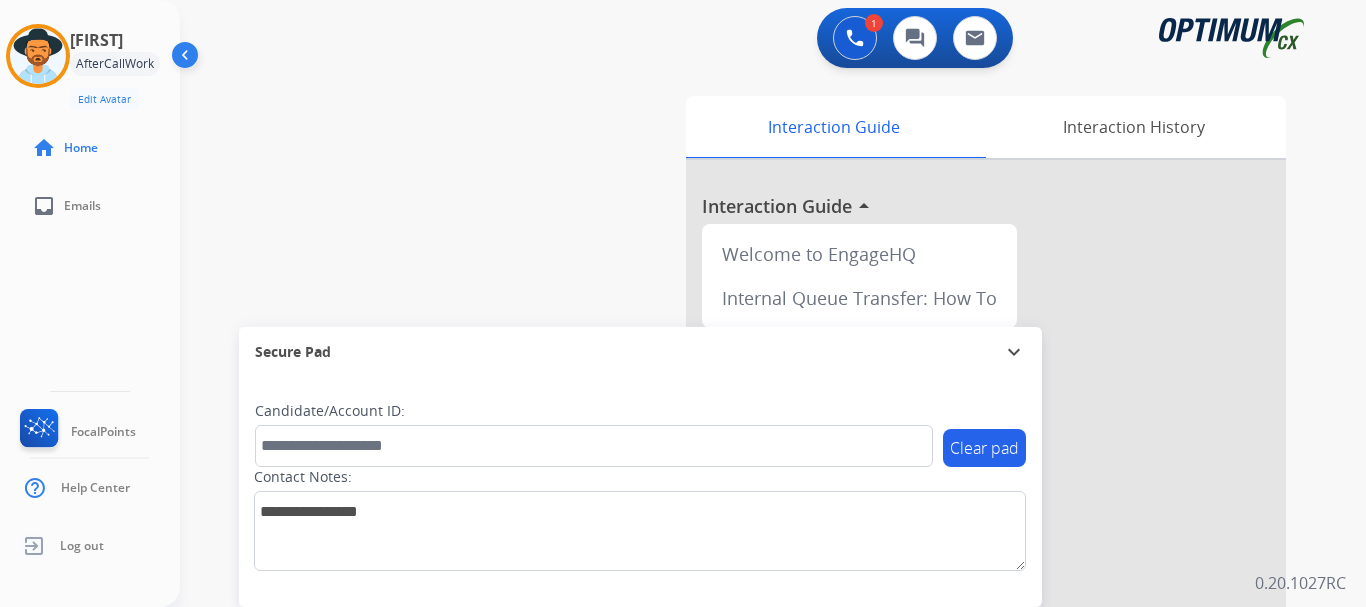 click on "swap_horiz Break voice bridge close_fullscreen Connect 3-Way Call merge_type Separate 3-Way Call  Interaction Guide   Interaction History  Interaction Guide arrow_drop_up  Welcome to EngageHQ   Internal Queue Transfer: How To  Secure Pad expand_more Clear pad Candidate/Account ID: Contact Notes:" at bounding box center [749, 489] 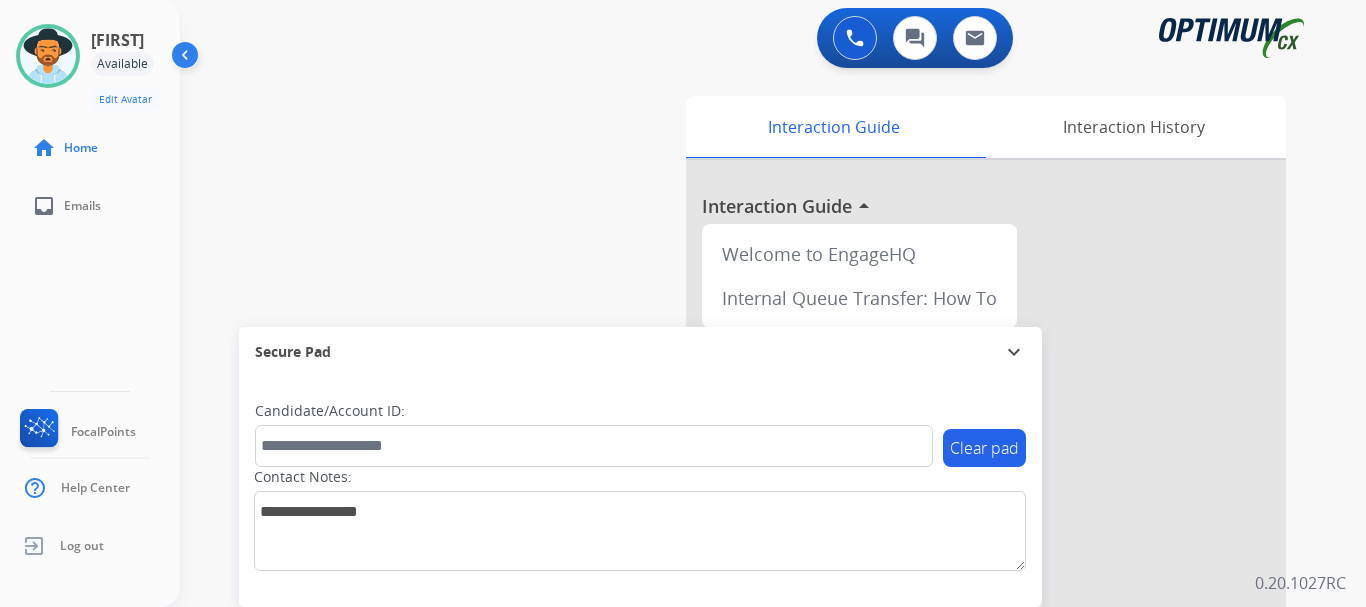 click on "swap_horiz Break voice bridge close_fullscreen Connect 3-Way Call merge_type Separate 3-Way Call  Interaction Guide   Interaction History  Interaction Guide arrow_drop_up  Welcome to EngageHQ   Internal Queue Transfer: How To  Secure Pad expand_more Clear pad Candidate/Account ID: Contact Notes:" at bounding box center [749, 489] 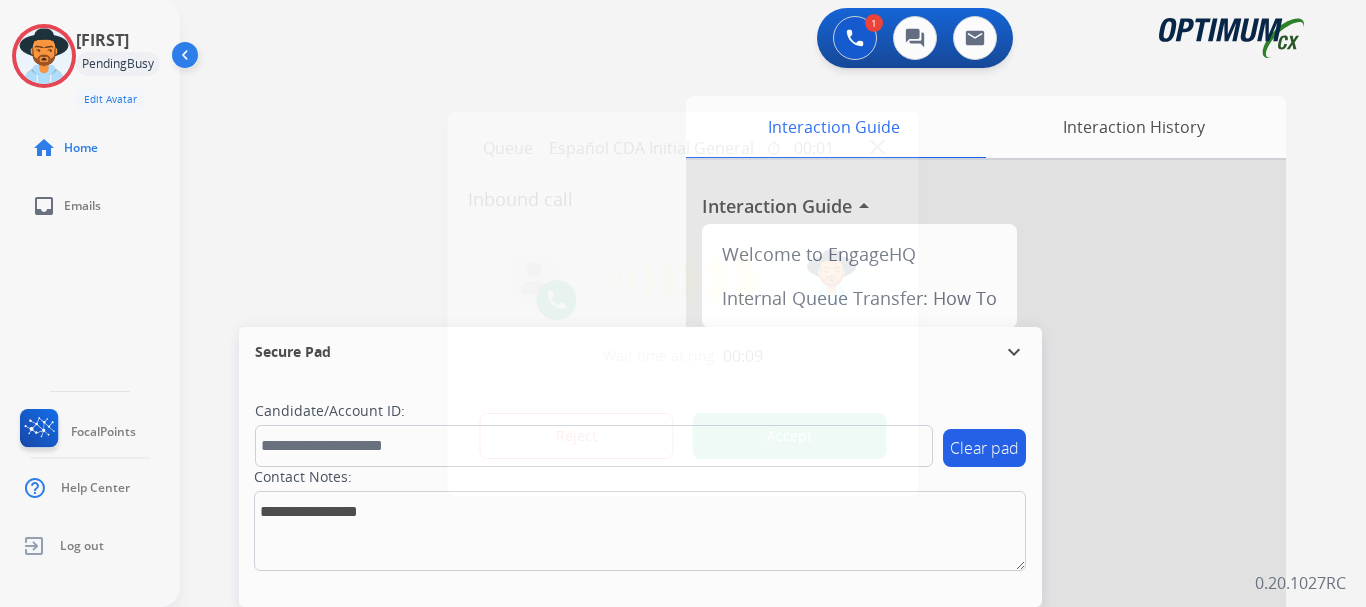 click on "Reject Accept" at bounding box center [683, 432] 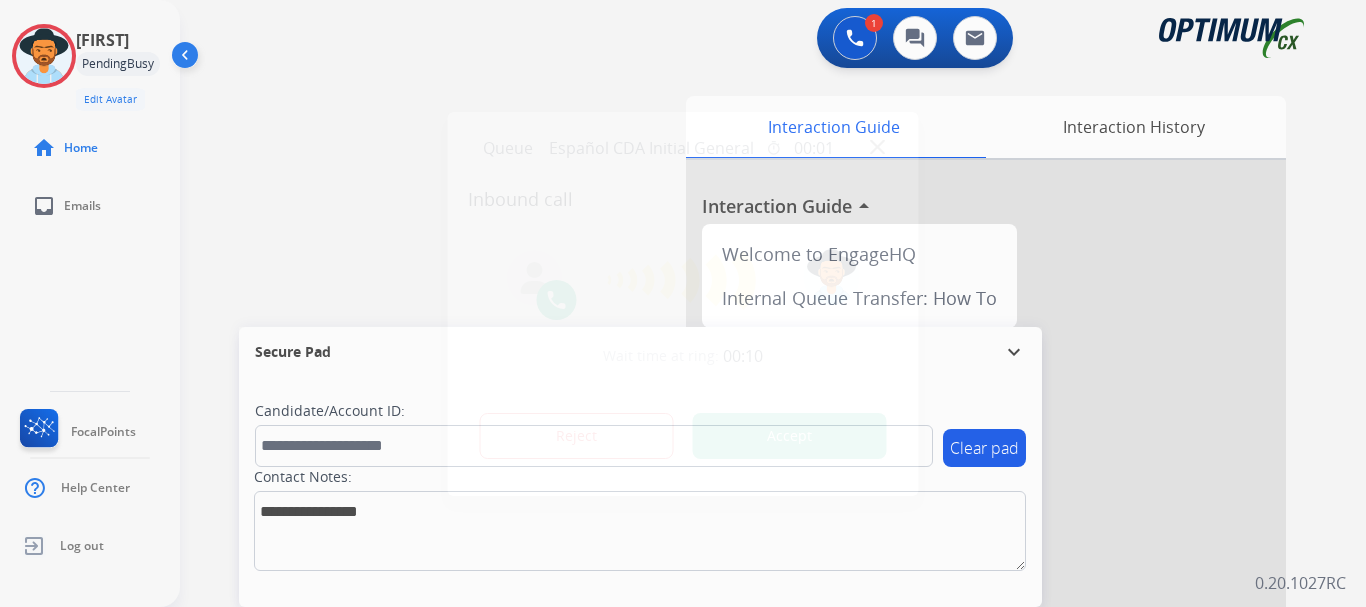 click on "Accept" at bounding box center [790, 436] 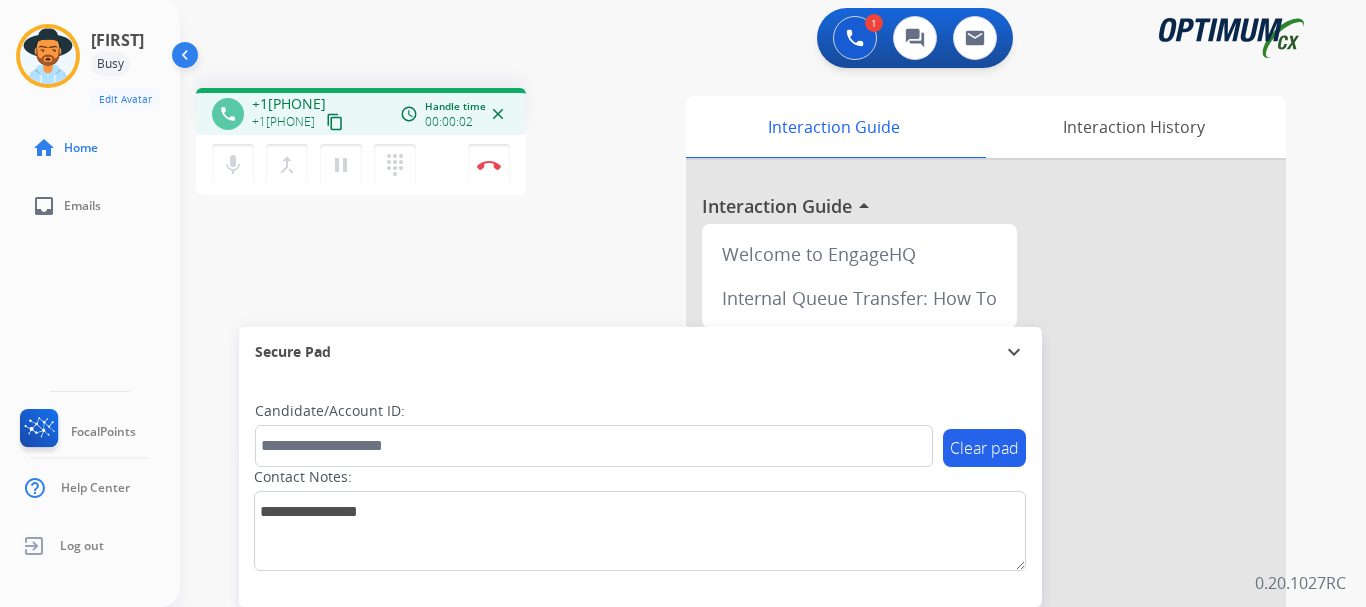 drag, startPoint x: 267, startPoint y: 99, endPoint x: 351, endPoint y: 102, distance: 84.05355 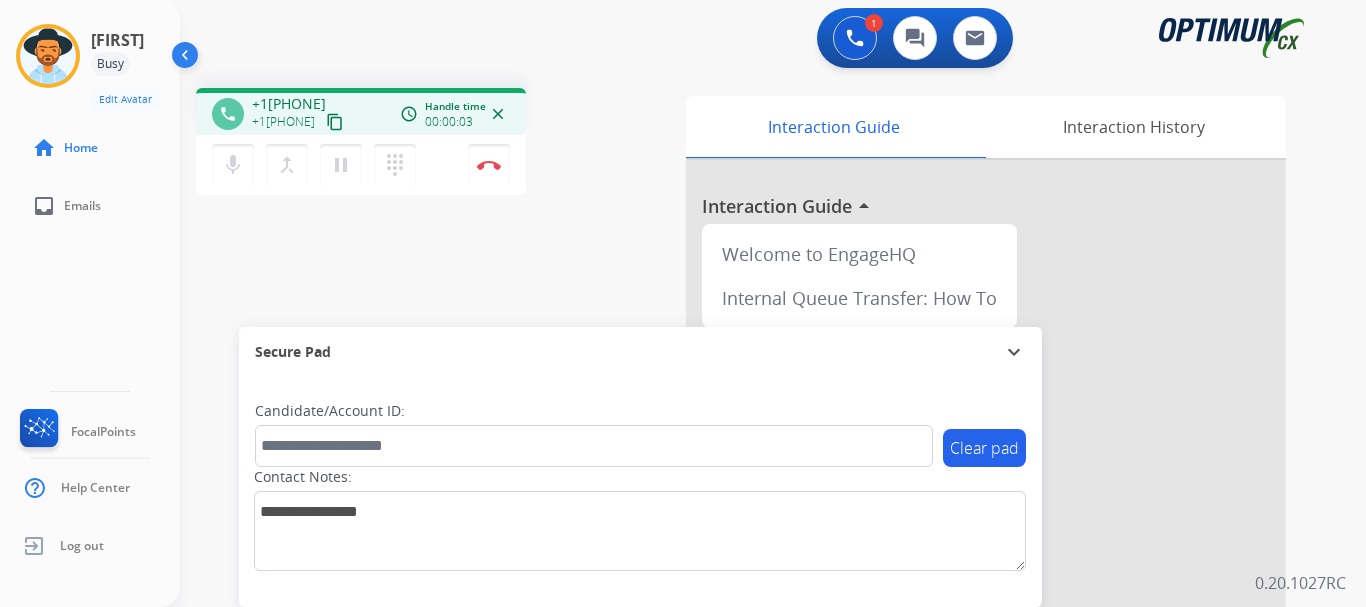 copy on "[PHONE]" 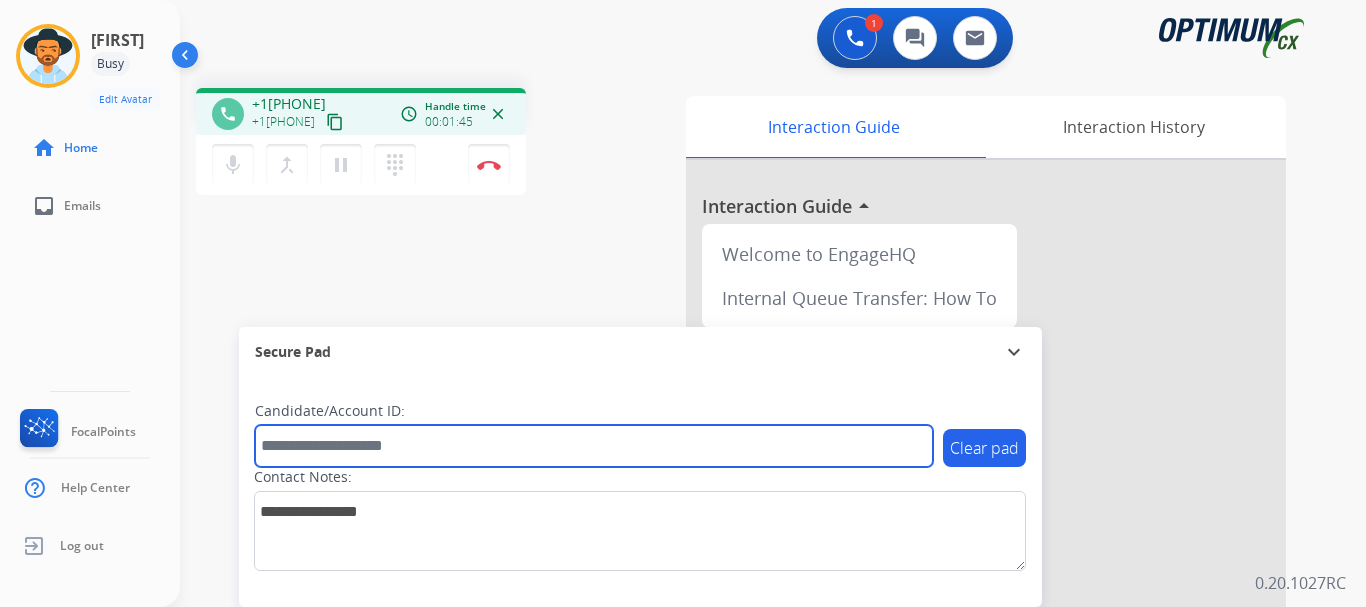 click at bounding box center [594, 446] 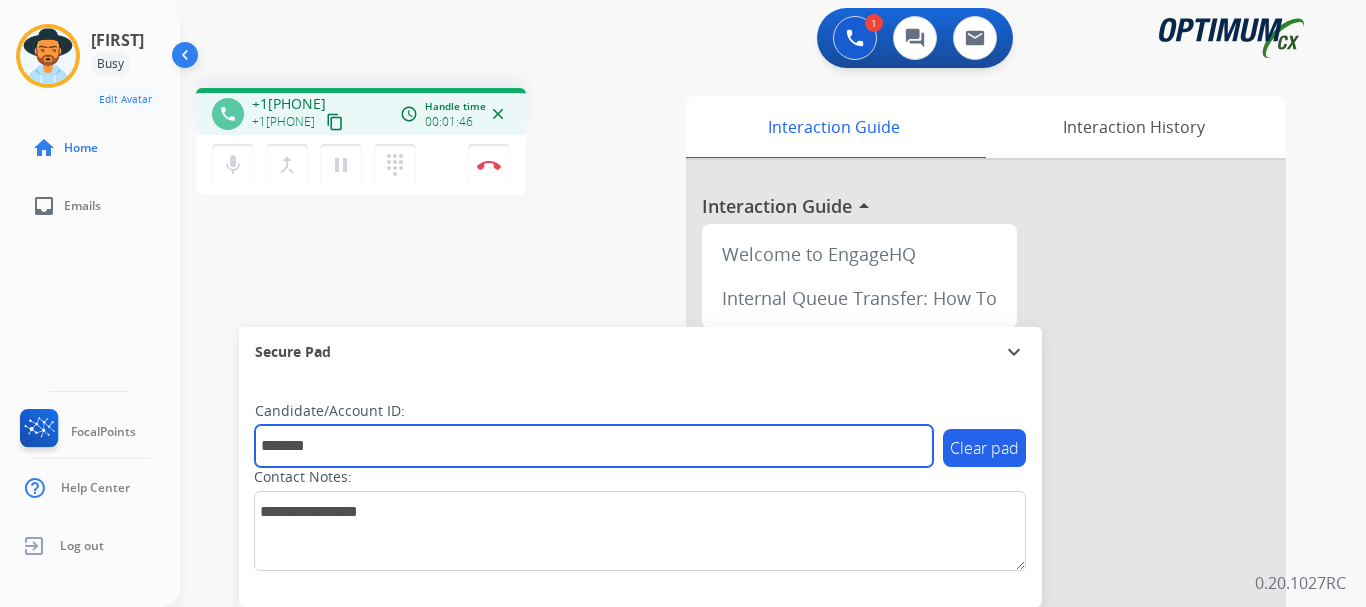 type on "*******" 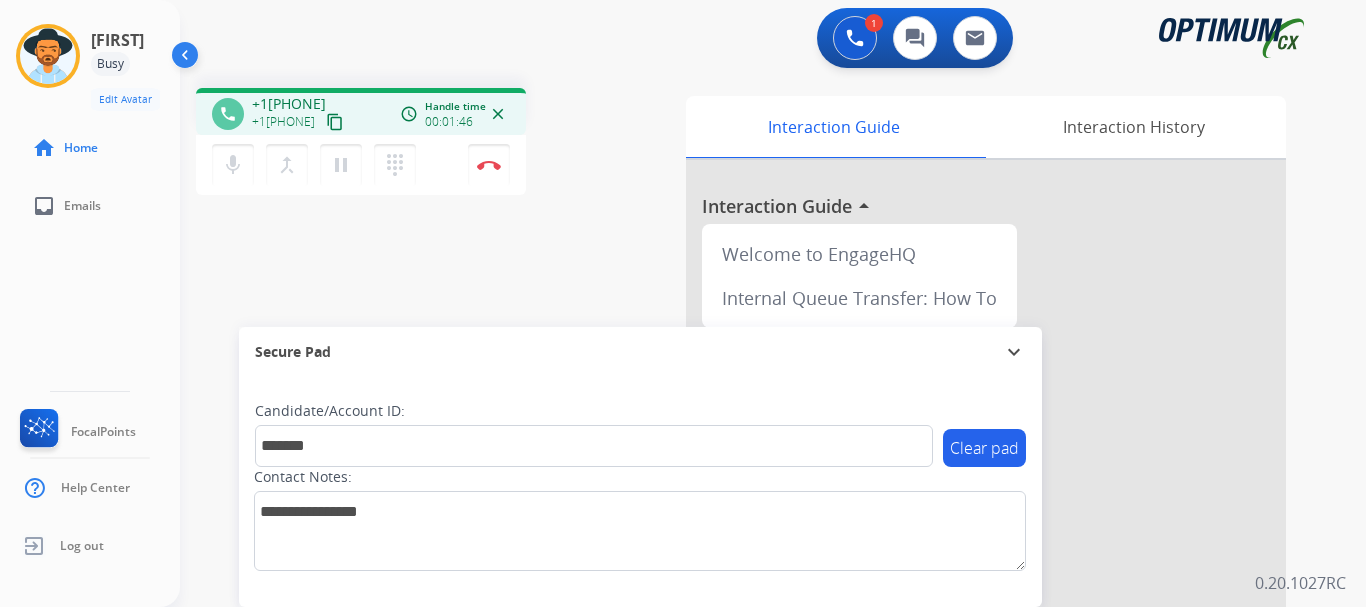 click on "phone +1[PHONE] +1[PHONE] content_copy access_time Call metrics Queue   00:15 Hold   00:00 Talk   01:47 Total   02:01 Handle time 00:01:46 close mic Mute merge_type Bridge pause Hold dialpad Dialpad Disconnect swap_horiz Break voice bridge close_fullscreen Connect 3-Way Call merge_type Separate 3-Way Call  Interaction Guide   Interaction History  Interaction Guide arrow_drop_up  Welcome to EngageHQ   Internal Queue Transfer: How To  Secure Pad expand_more Clear pad Candidate/Account ID: ******* Contact Notes:" at bounding box center [749, 489] 